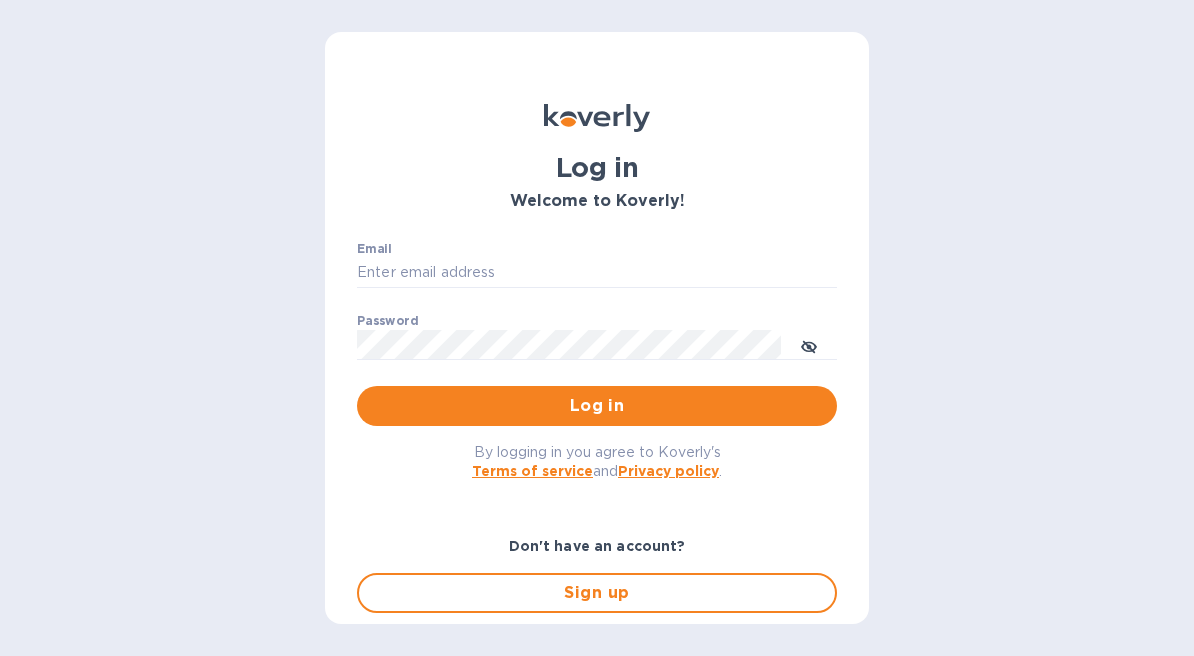 scroll, scrollTop: 0, scrollLeft: 0, axis: both 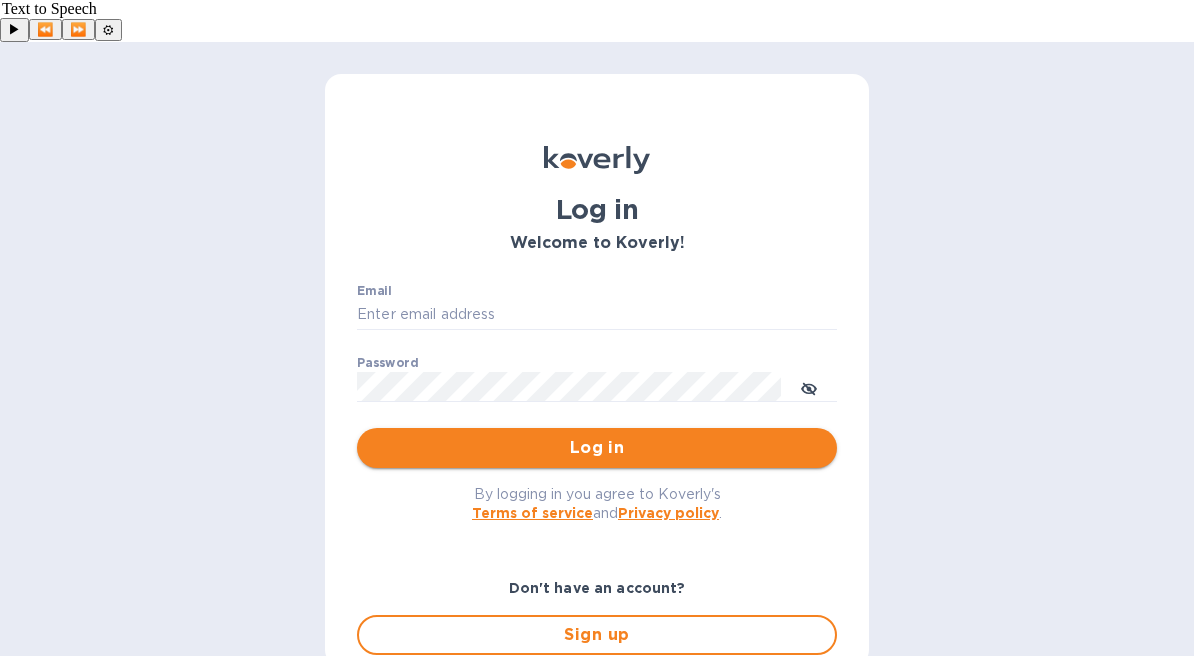type on "[EMAIL]" 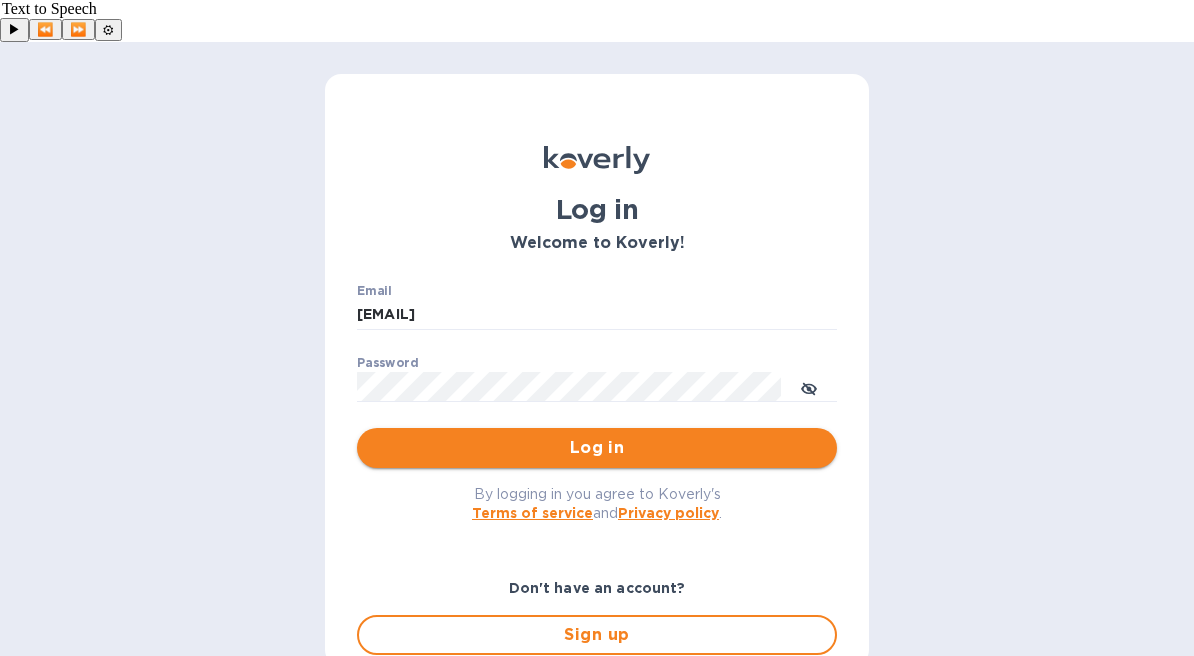 click on "Log in" at bounding box center [597, 448] 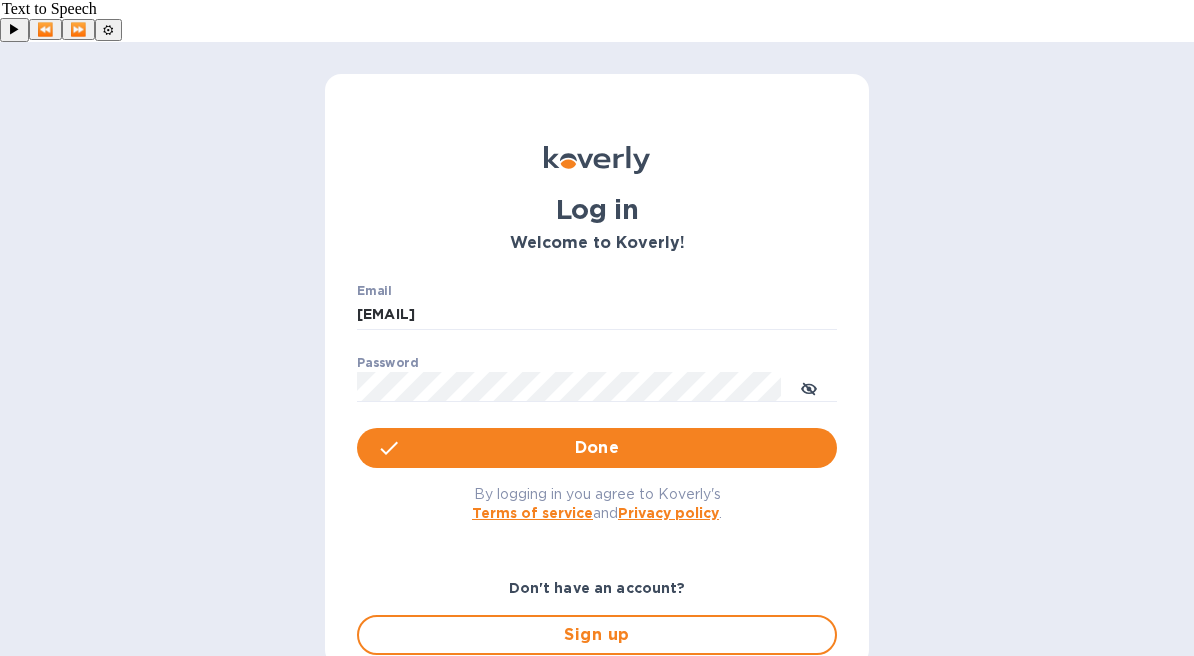 click on "Text to Speech ▶ ⏪ ⏩ ⚙ Voice options Rate:   1 Pitch:   1 Voice:   🇺🇸 Aaron 🇺🇸 Albert 🇮🇹 Alice 🇸🇪 Alva 🇲🇾 Amira 🇨🇦 Amélie 🇩🇪 Anna 🇬🇧 Arthur 🇺🇸 Bad News 🇺🇸 Bahh 🇺🇸 Bells 🇺🇸 Boing 🇺🇸 Bubbles 🇮🇱 Carmit 🇦🇺 Catherine 🇺🇸 Cellos 🇮🇩 Damayanti 🇬🇧 Daniel (English (United Kingdom)) 🇫🇷 Daniel (French (France)) 🇧🇬 Daria 🇨🇳 Eddy (Chinese (China mainland)) 🇹🇼 Eddy (Chinese (Taiwan)) 🇬🇧 Eddy (English (United Kingdom)) 🇺🇸 Eddy (English (United States)) 🇫🇮 Eddy (Finnish (Finland)) 🇨🇦 Eddy (French (Canada)) 🇫🇷 Eddy (French (France)) 🇩🇪 Eddy (German (Germany)) 🇮🇹 Eddy (Italian (Italy)) 🇯🇵 Eddy (Japanese (Japan)) 🇰🇷 Eddy (Korean (South Korea)) 🇧🇷 Eddy (Portuguese (Brazil)) 🇲🇽 Eddy (Spanish (Mexico)) 🇪🇸 Eddy (Spanish (Spain)) 🇧🇪 Ellen 🇨🇳 Flo (Chinese (China mainland)) 🇹🇼 Flo (Chinese (Taiwan)) Close ​" at bounding box center (597, 349) 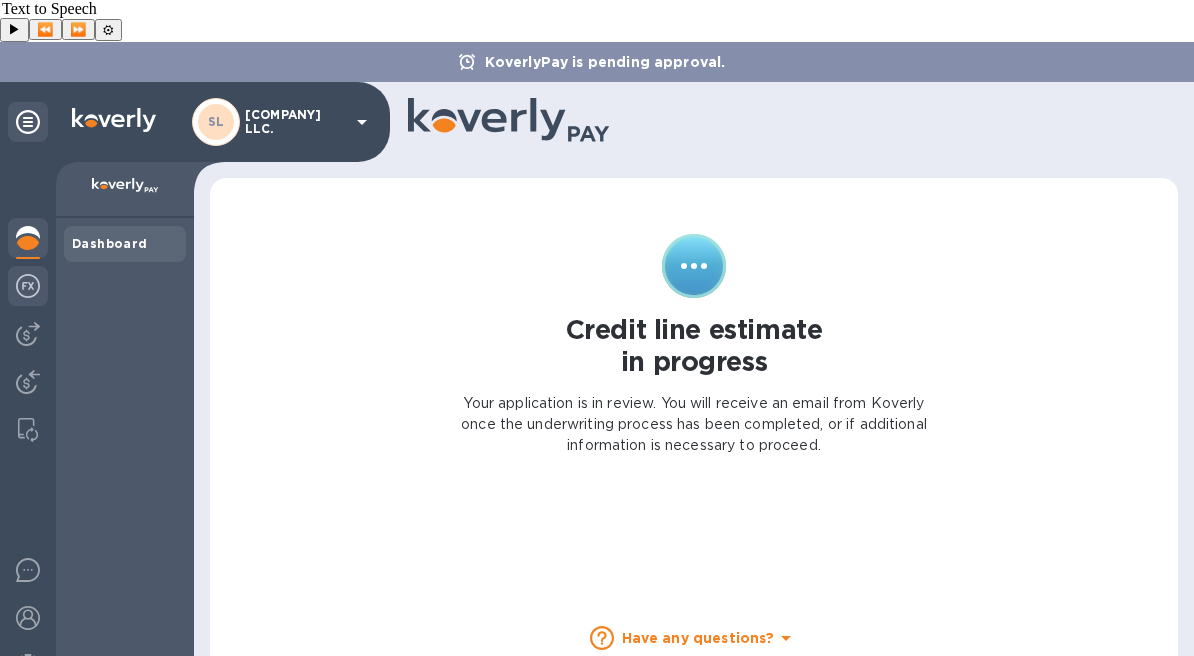 click at bounding box center [28, 286] 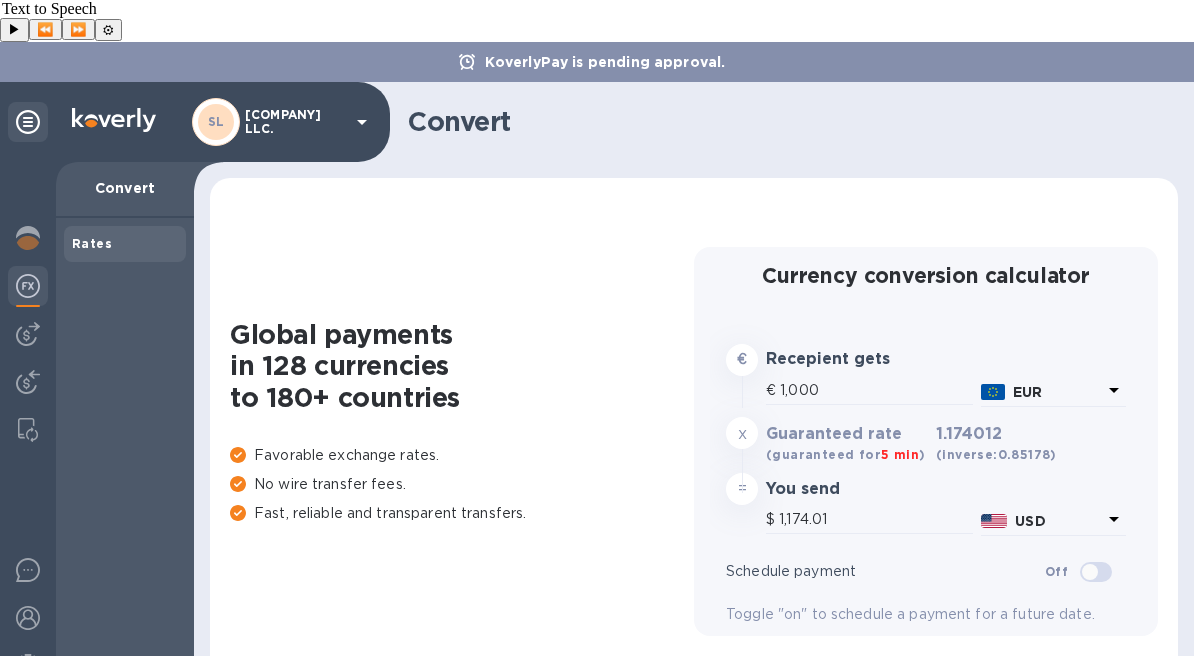 type on "1,174.01" 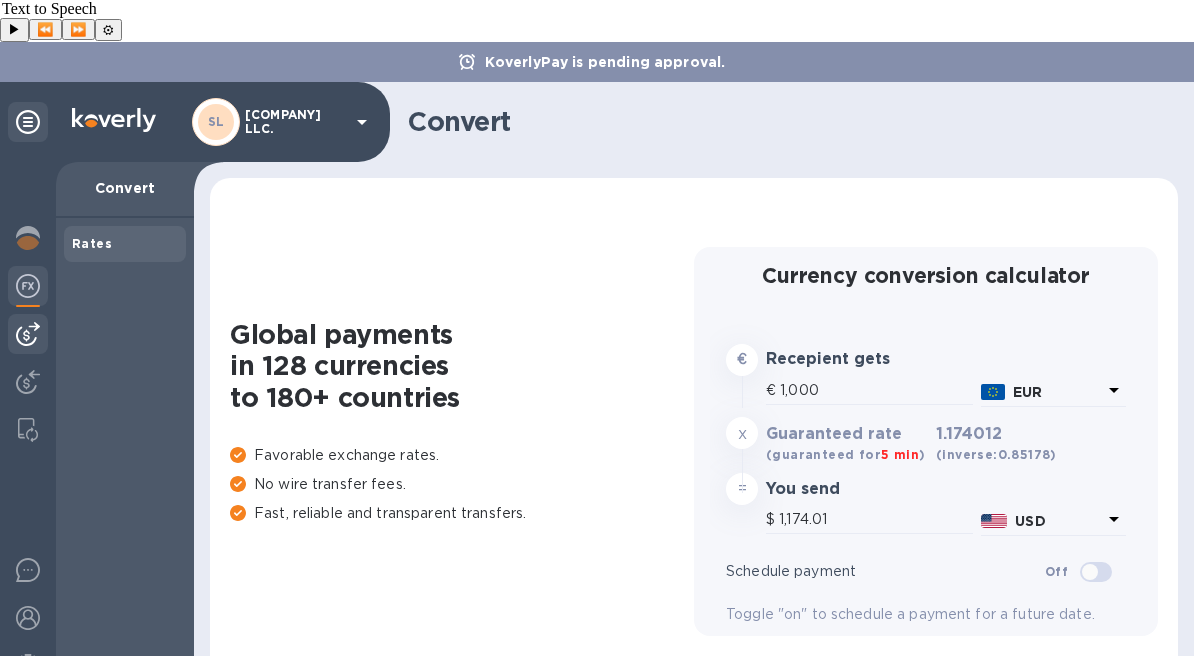 click at bounding box center (28, 334) 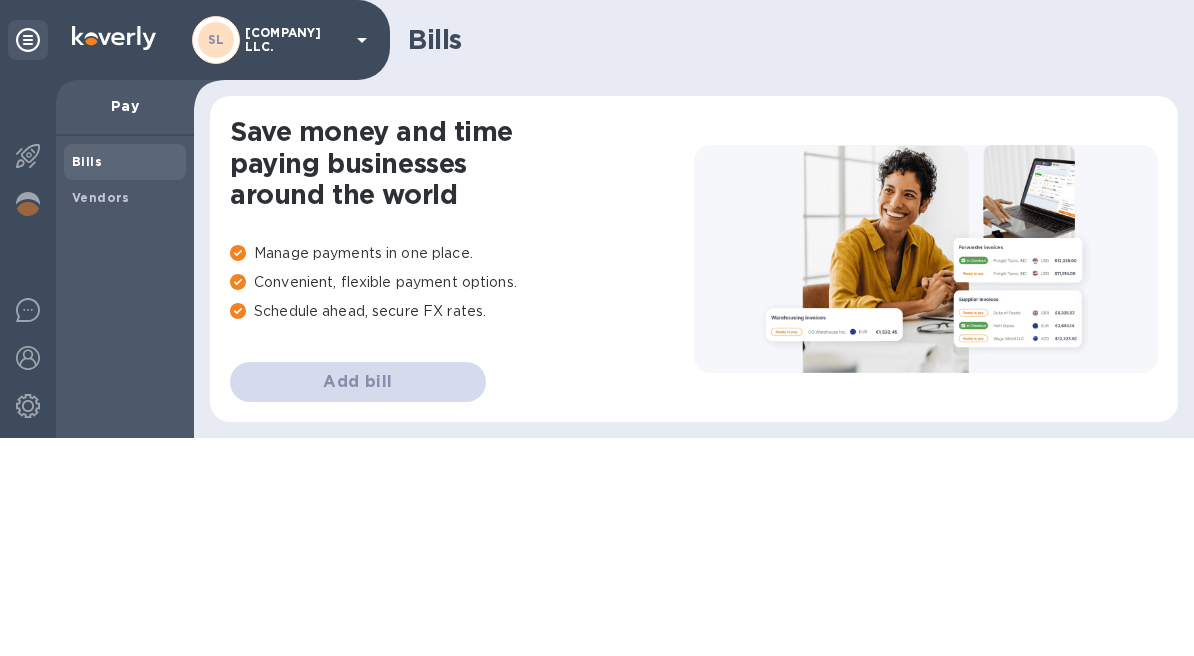scroll, scrollTop: 0, scrollLeft: 0, axis: both 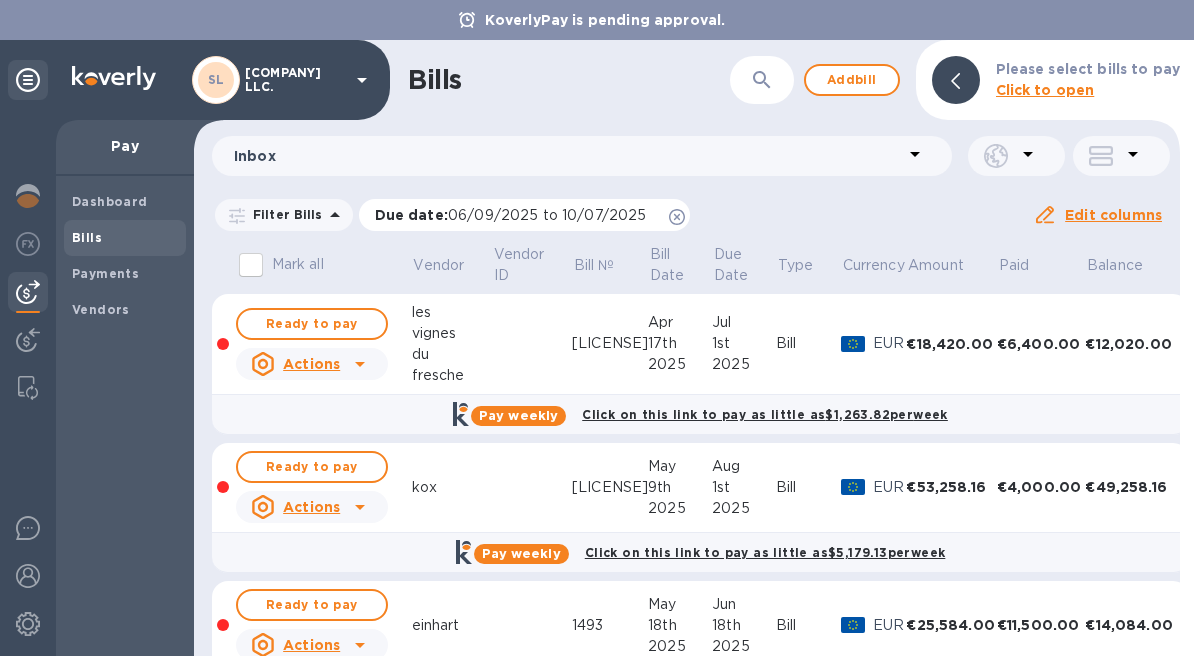 click 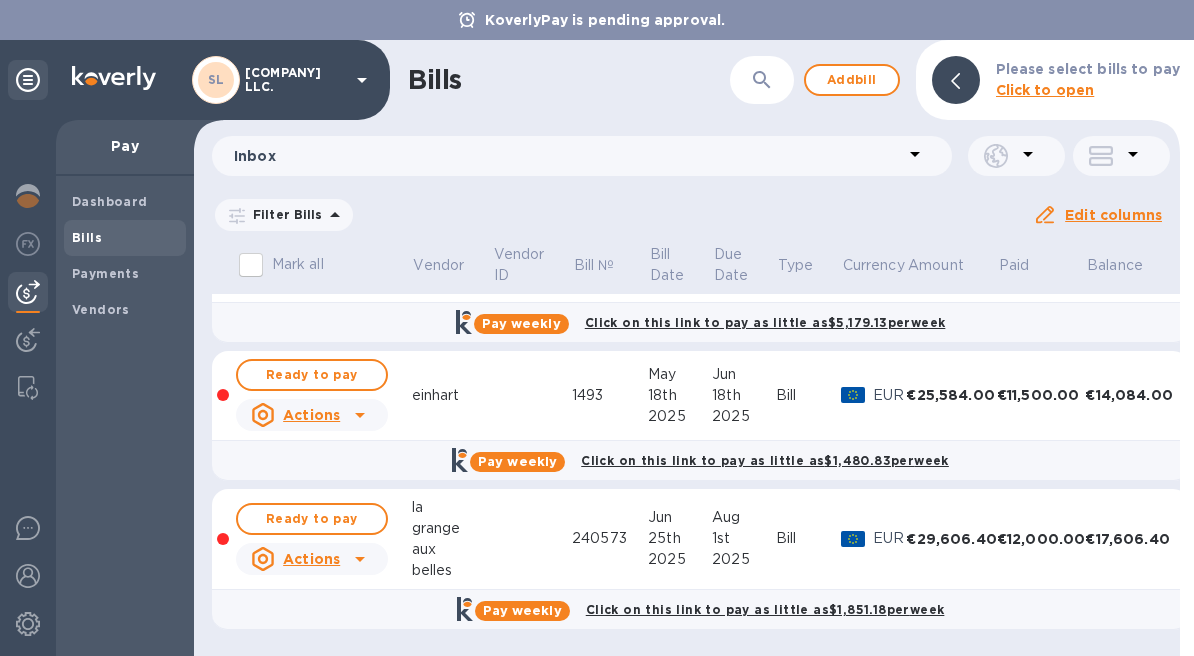 scroll, scrollTop: 208, scrollLeft: 0, axis: vertical 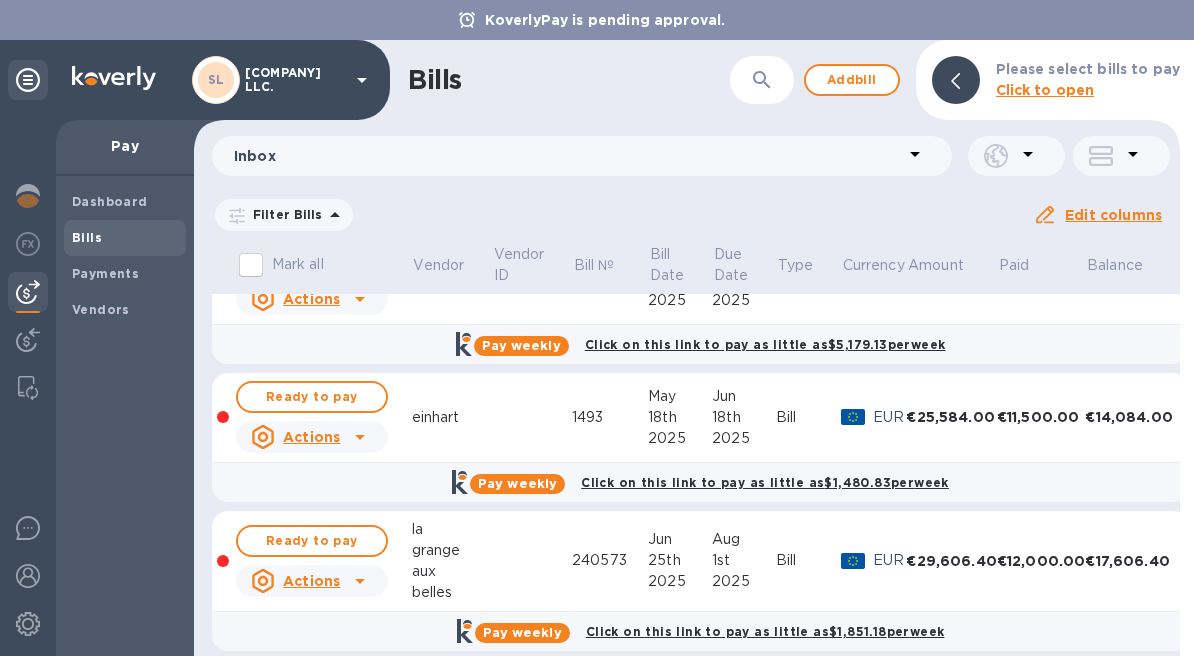click at bounding box center [532, 561] 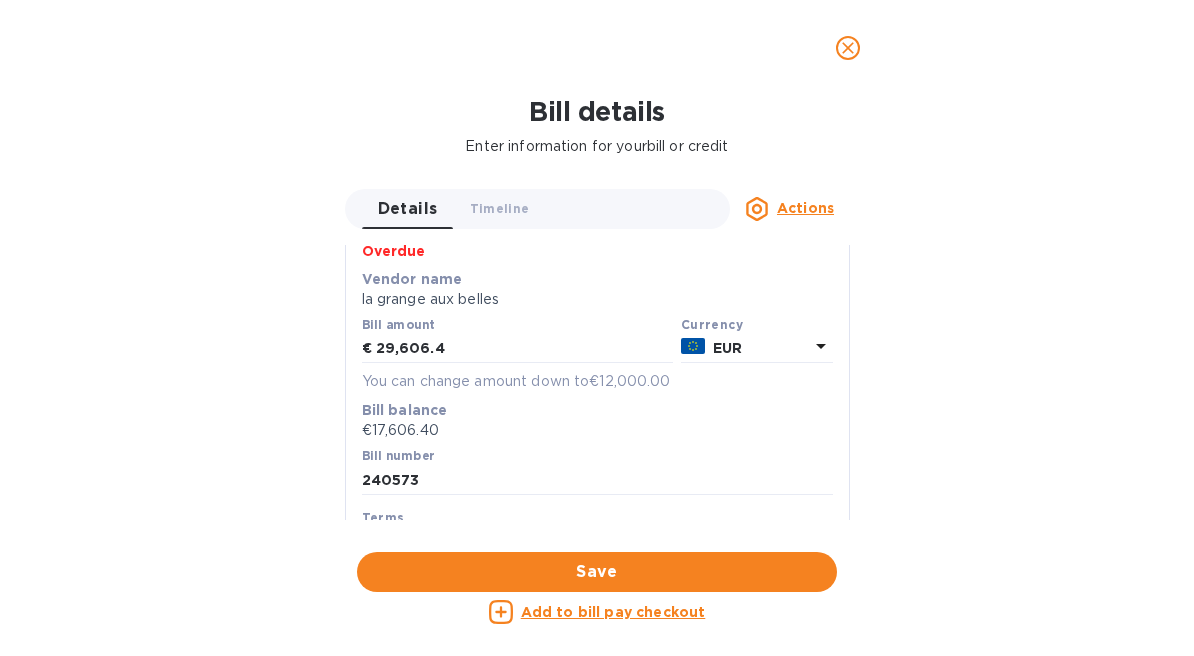 scroll, scrollTop: 128, scrollLeft: 0, axis: vertical 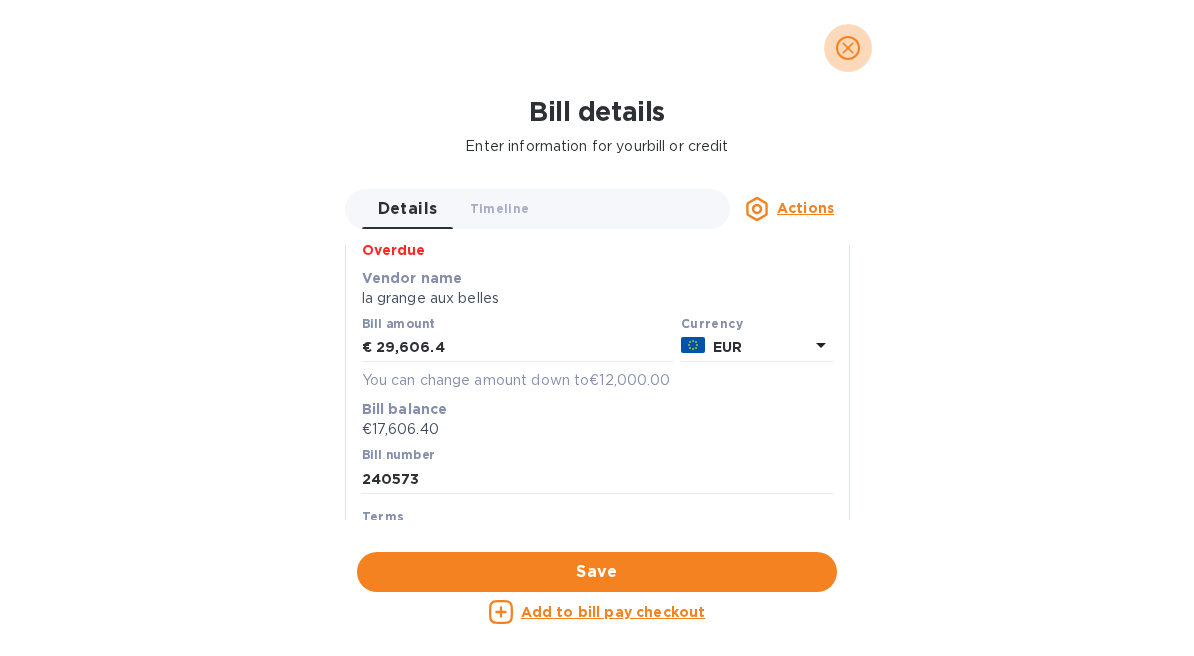 click 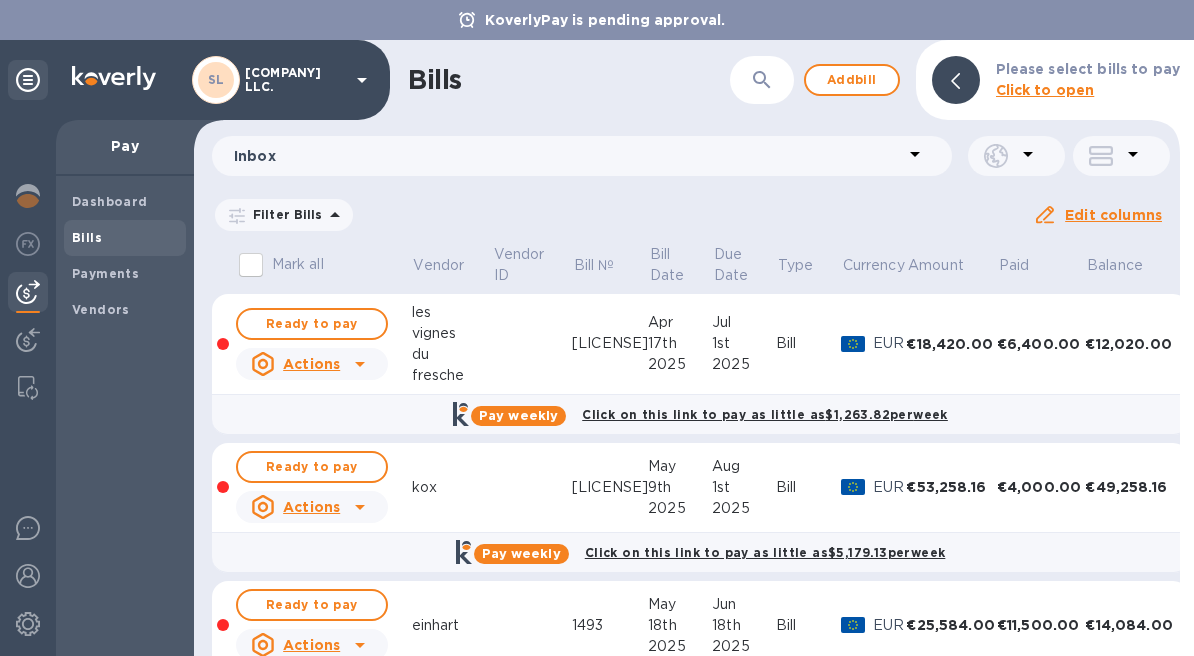 scroll, scrollTop: 245, scrollLeft: 0, axis: vertical 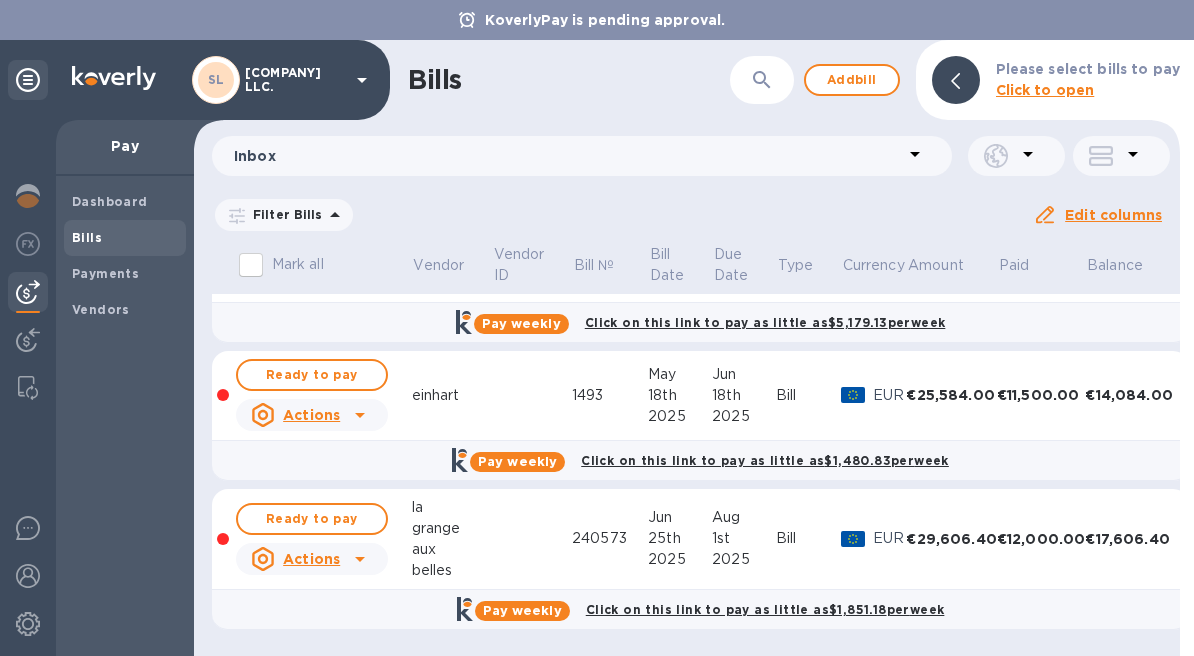 click at bounding box center (532, 539) 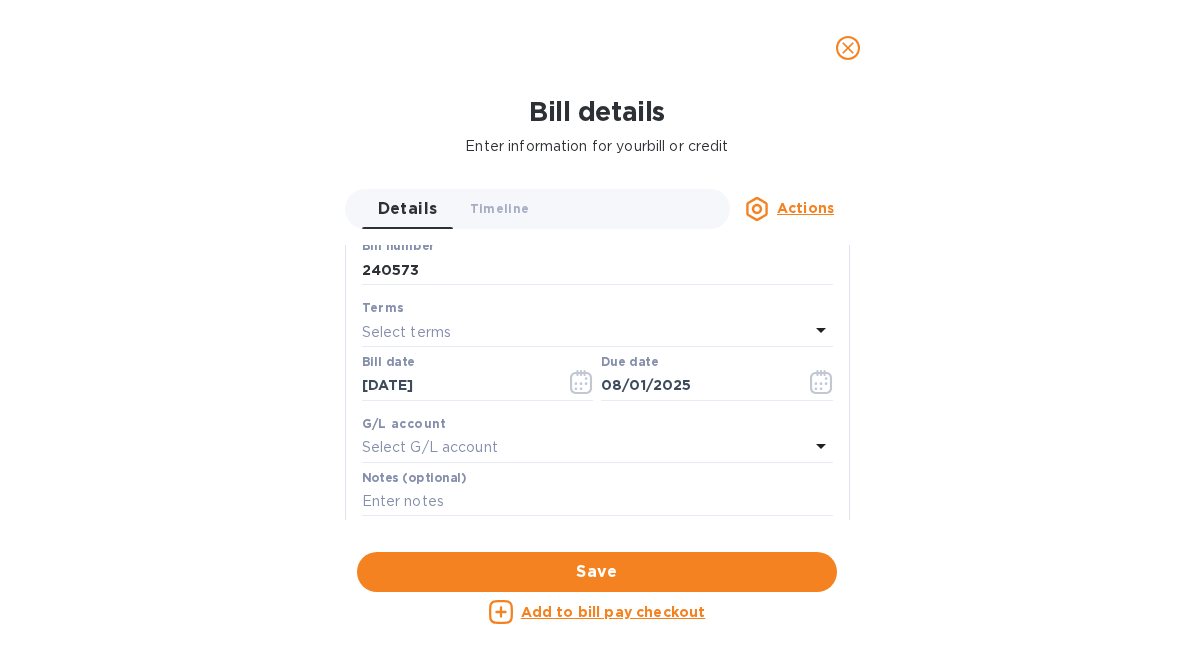 scroll, scrollTop: 895, scrollLeft: 0, axis: vertical 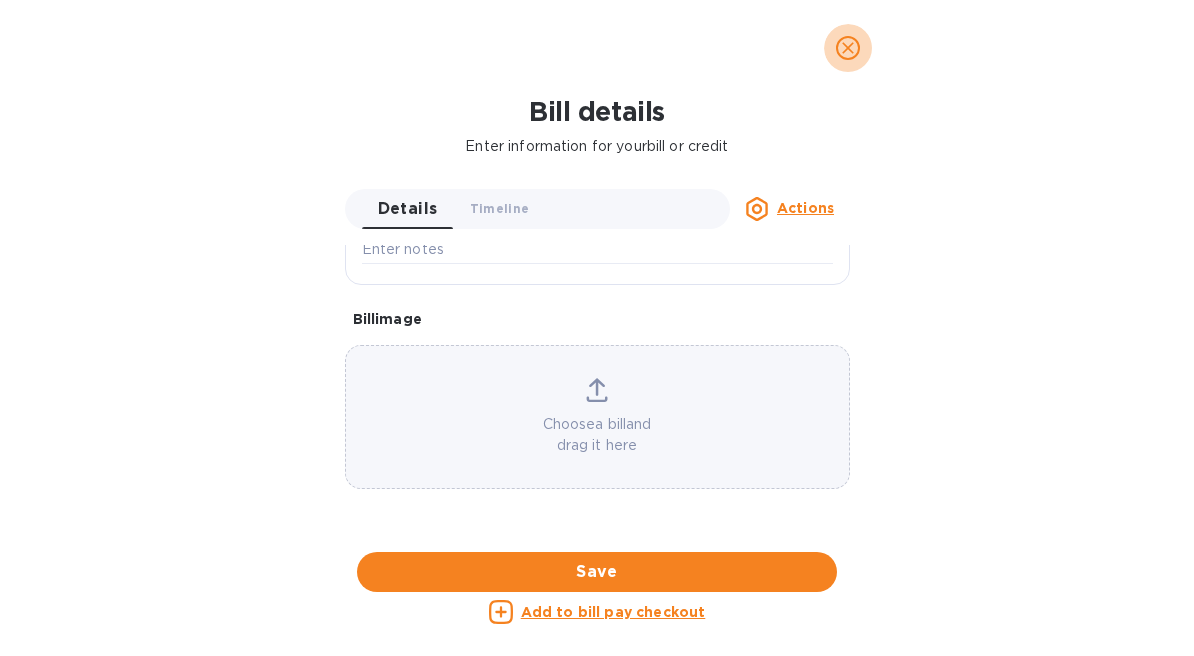 click 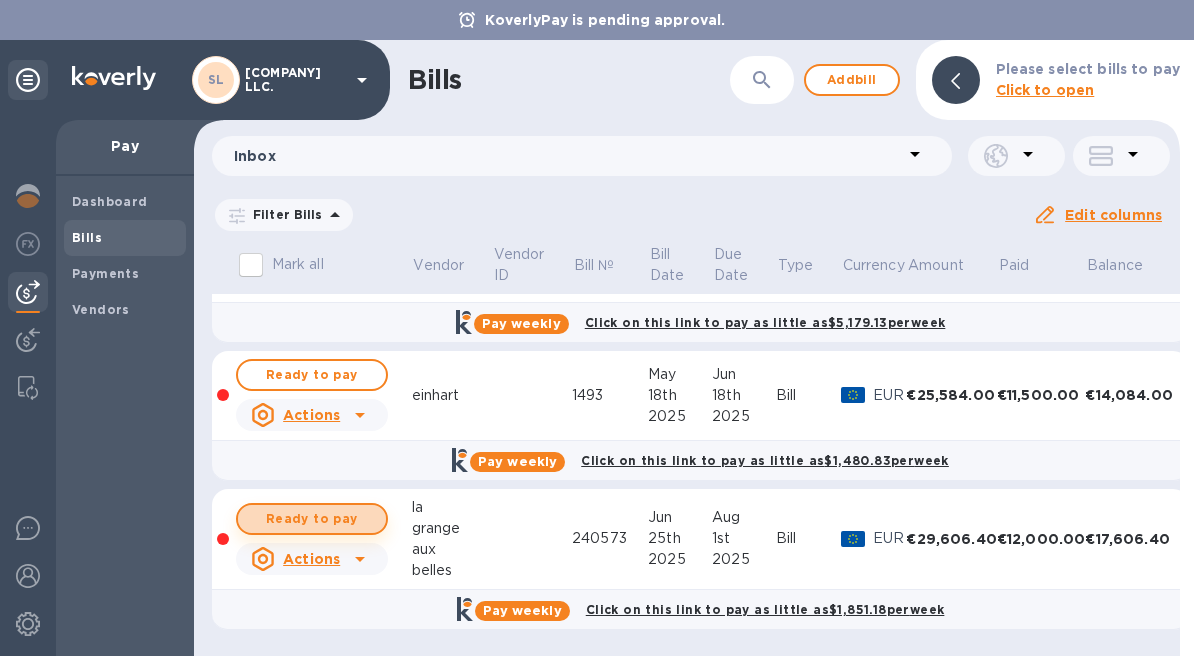click on "Ready to pay" at bounding box center (312, 519) 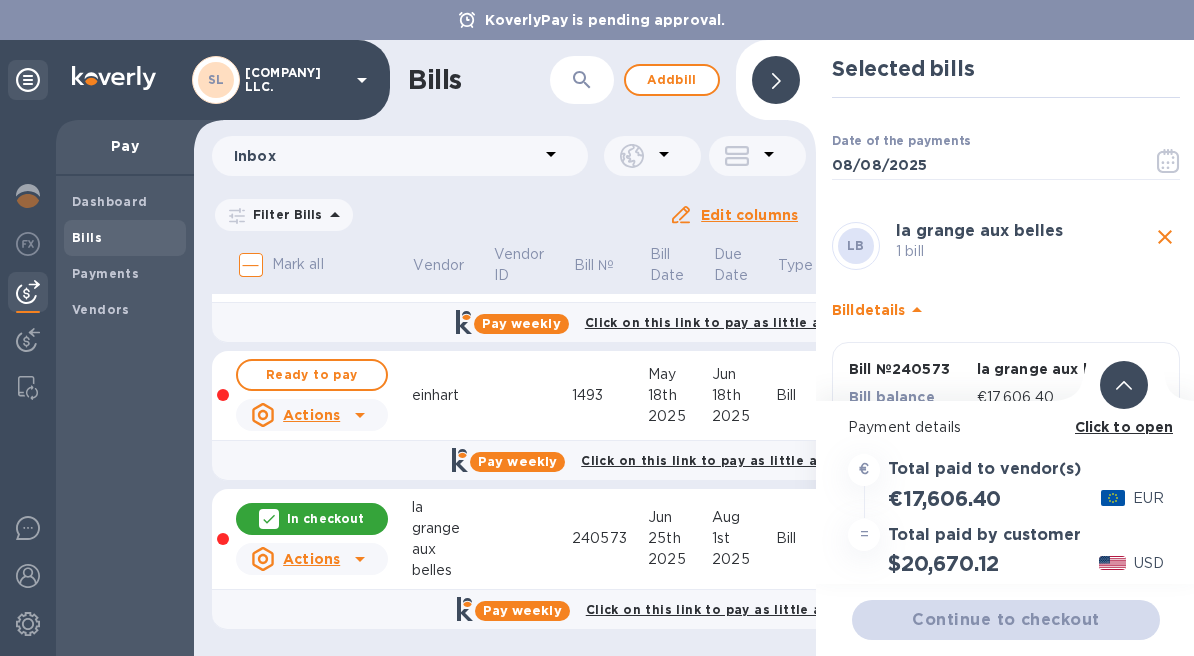 scroll, scrollTop: 106, scrollLeft: 0, axis: vertical 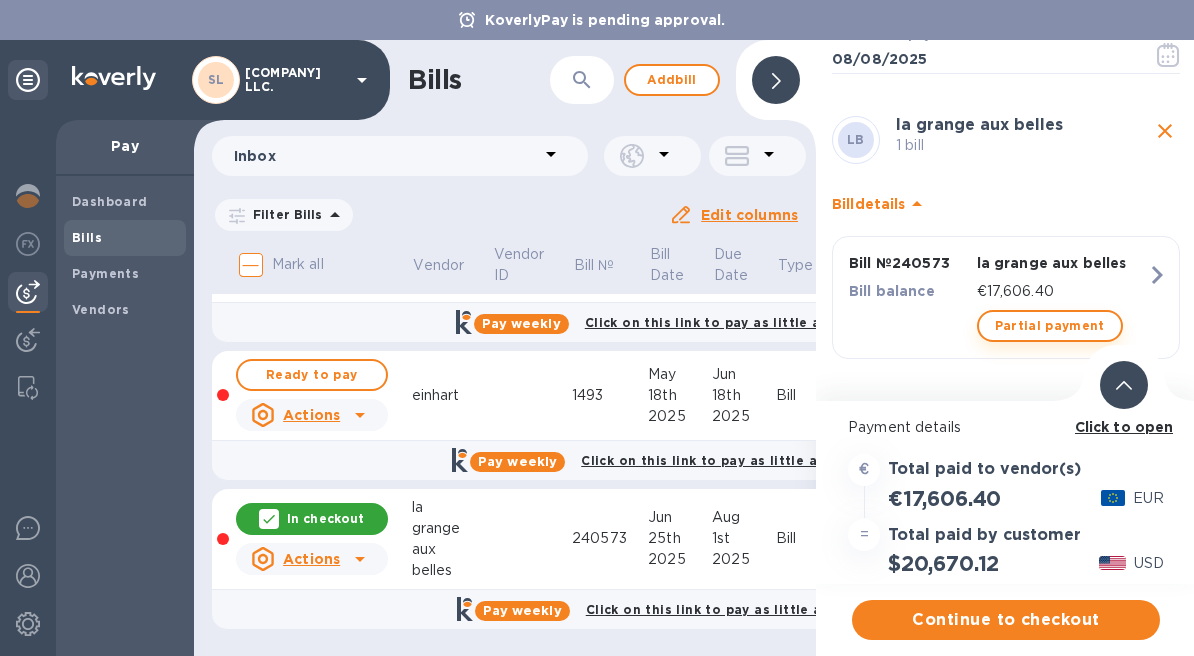 click on "Partial payment" at bounding box center (1050, 326) 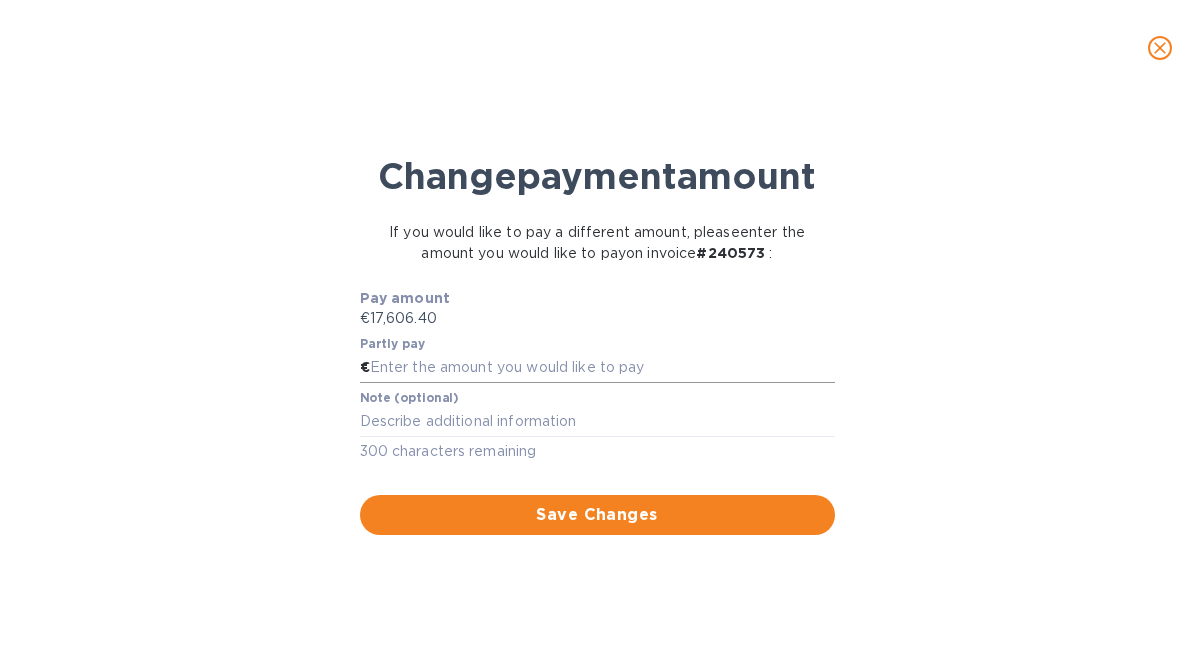 click at bounding box center [602, 368] 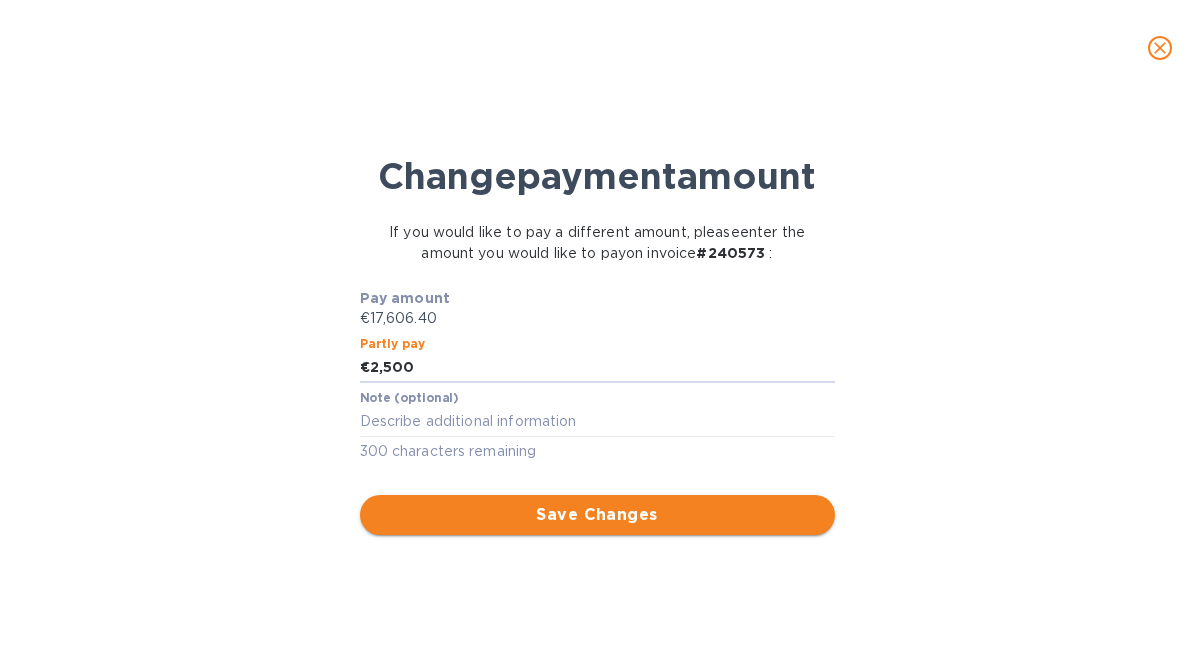 type on "2,500" 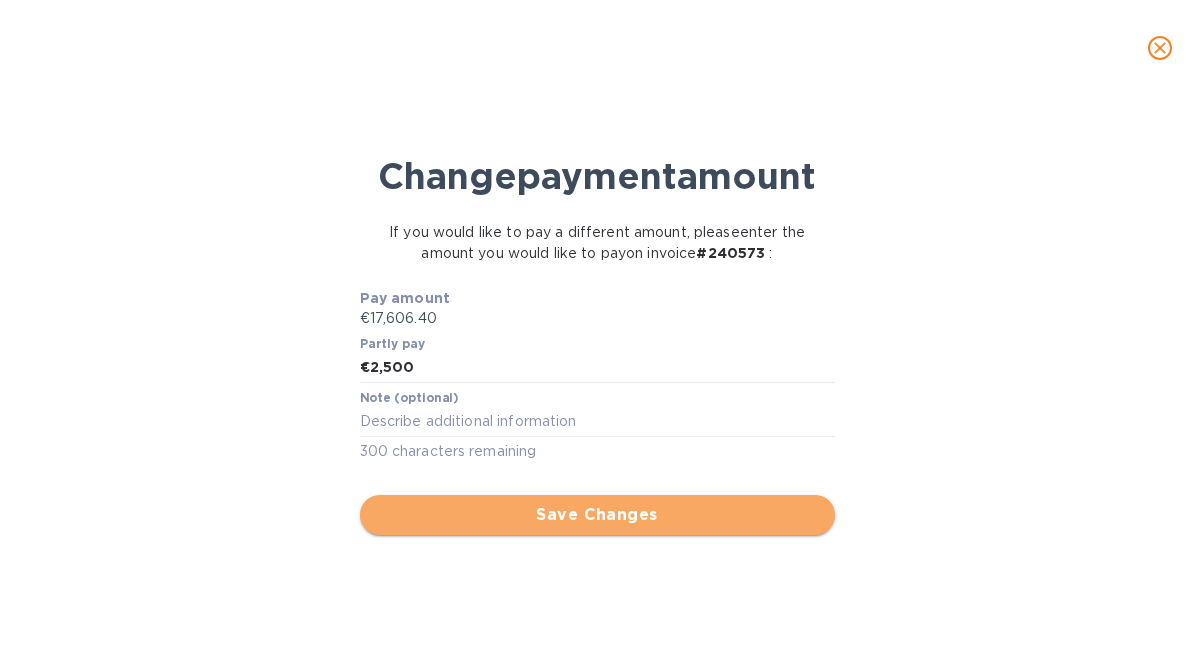 click on "Save Changes" at bounding box center (597, 515) 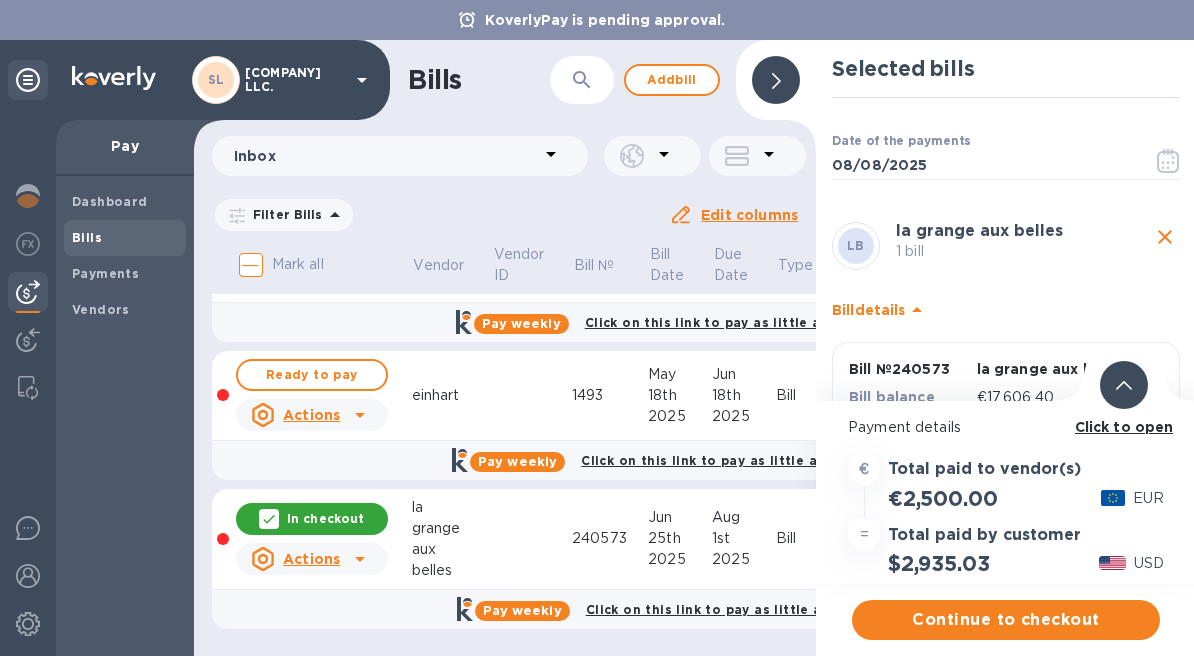 scroll, scrollTop: 159, scrollLeft: 0, axis: vertical 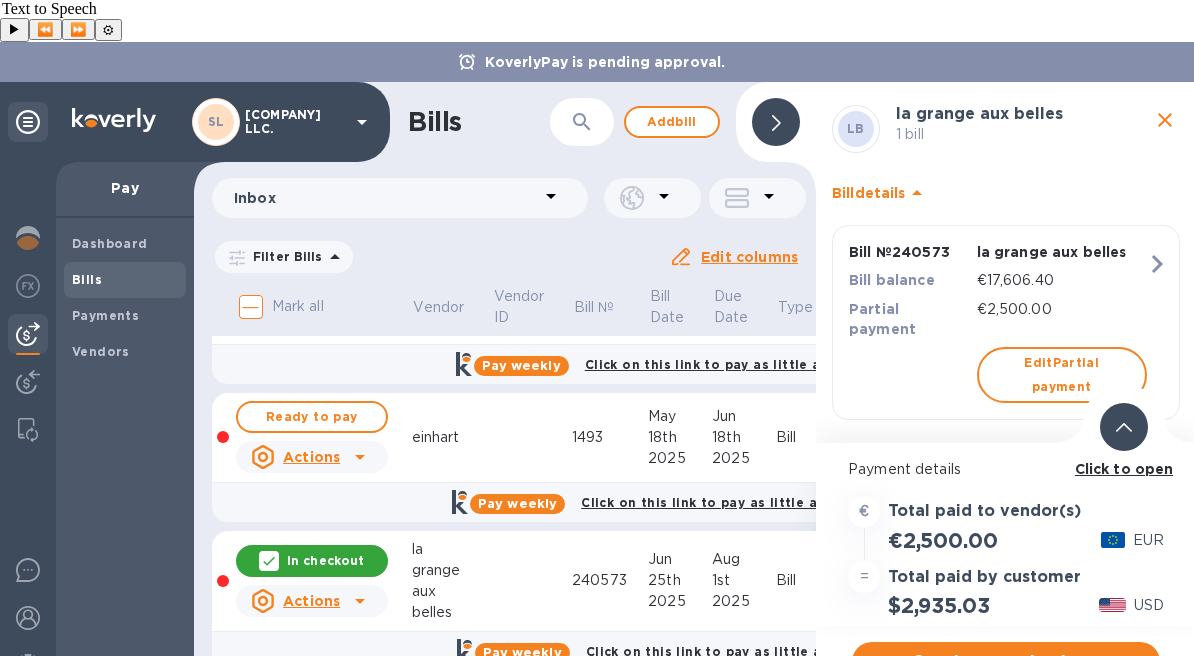 click on "Click to open" at bounding box center (1124, 469) 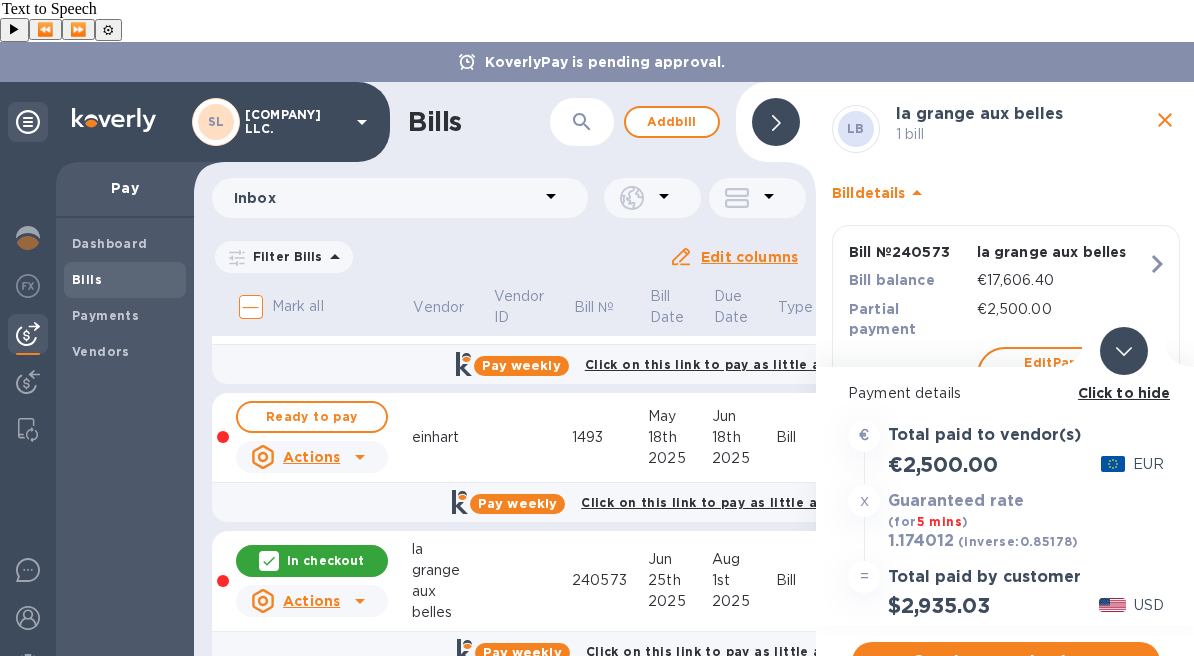 click 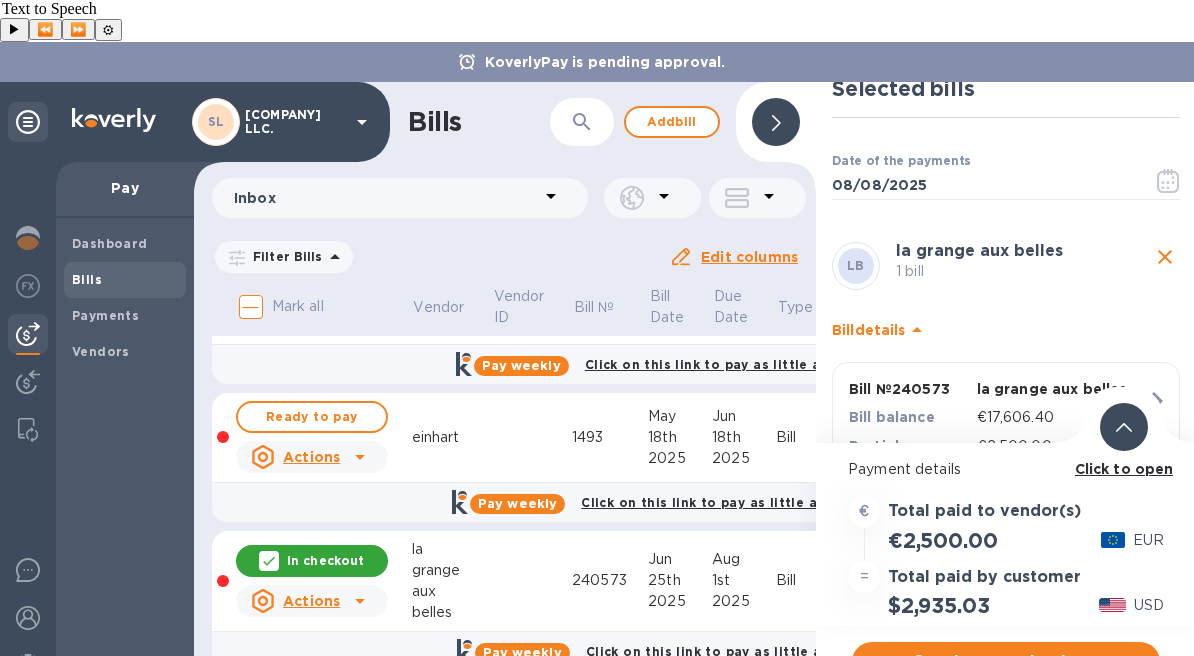 scroll, scrollTop: 159, scrollLeft: 0, axis: vertical 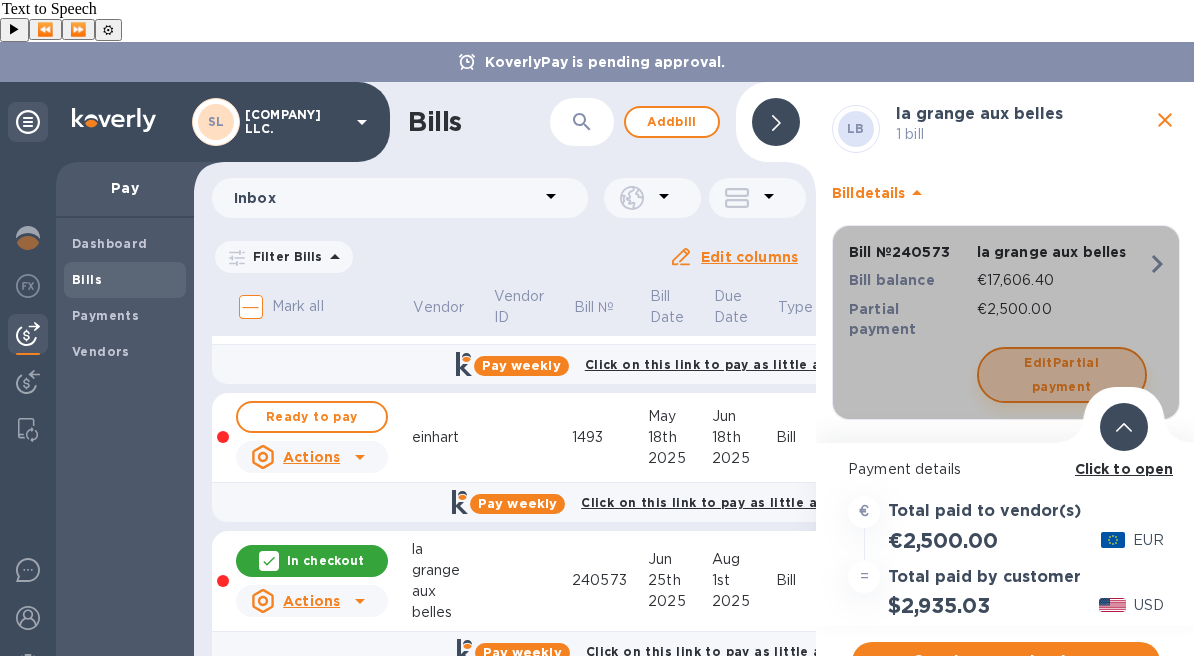 click on "Edit  Partial payment" at bounding box center [1062, 375] 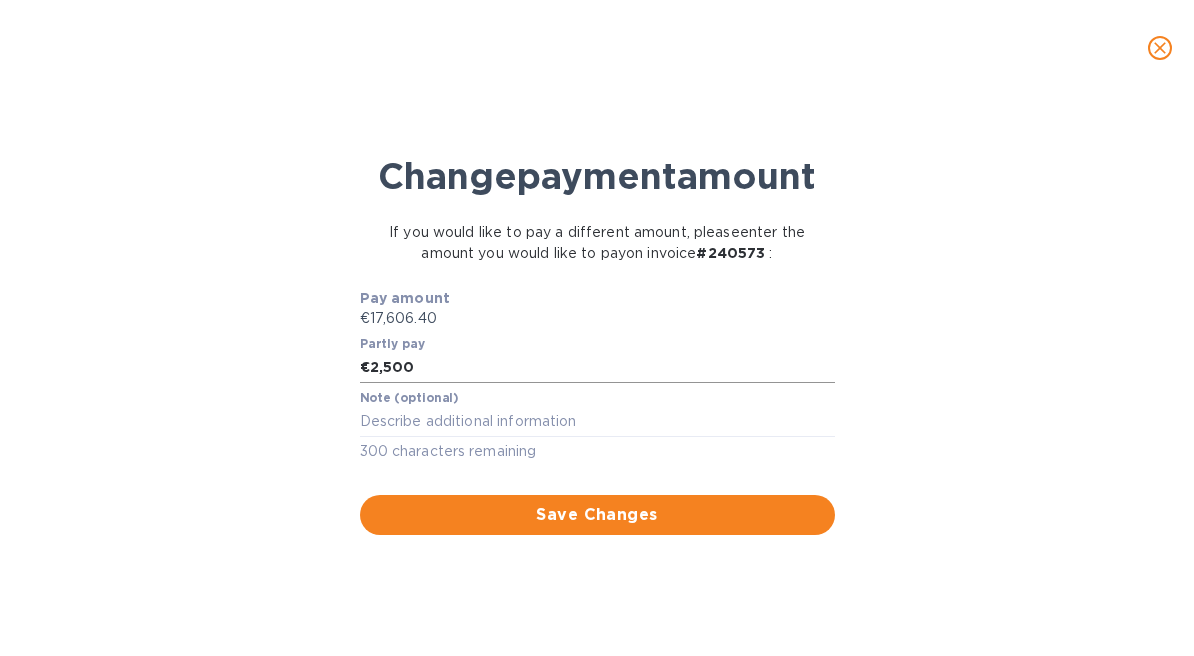 click on "2,500" at bounding box center (602, 368) 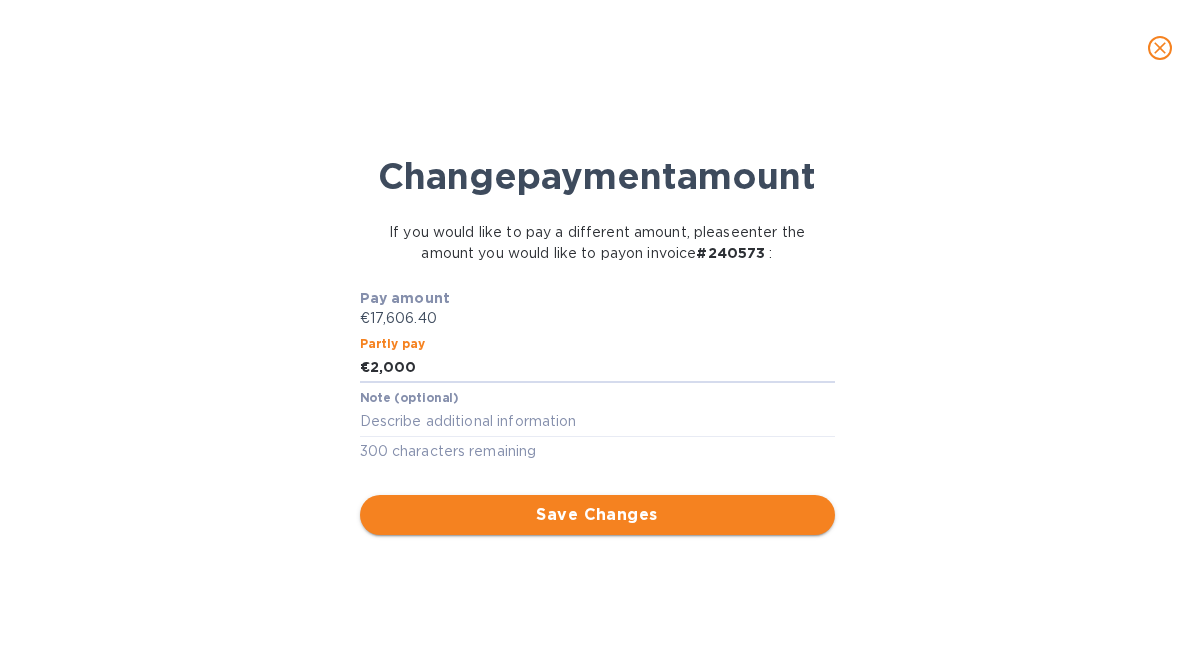 type on "2,000" 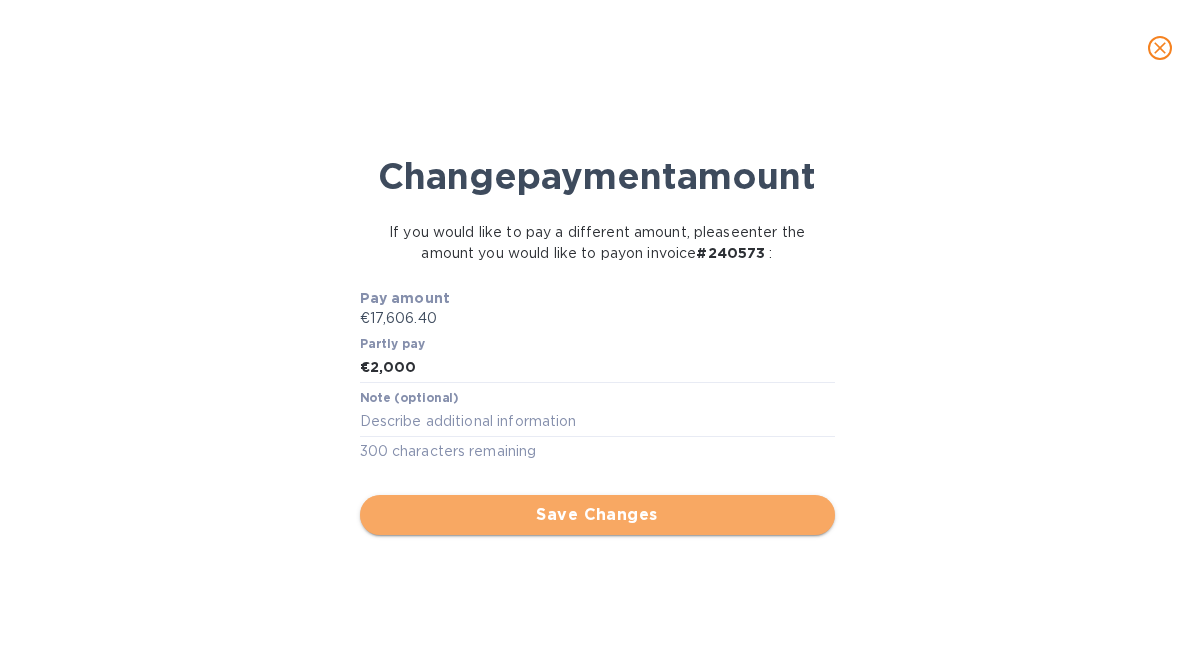 click on "Save Changes" at bounding box center (597, 515) 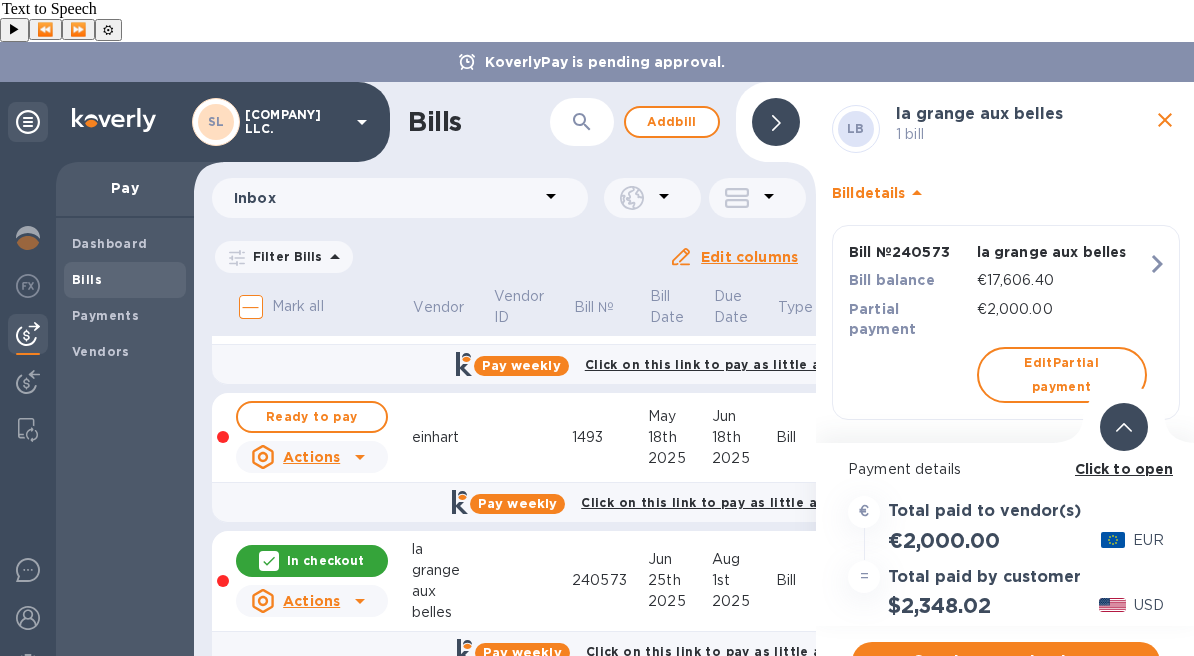 click on "Click to open" at bounding box center [1124, 469] 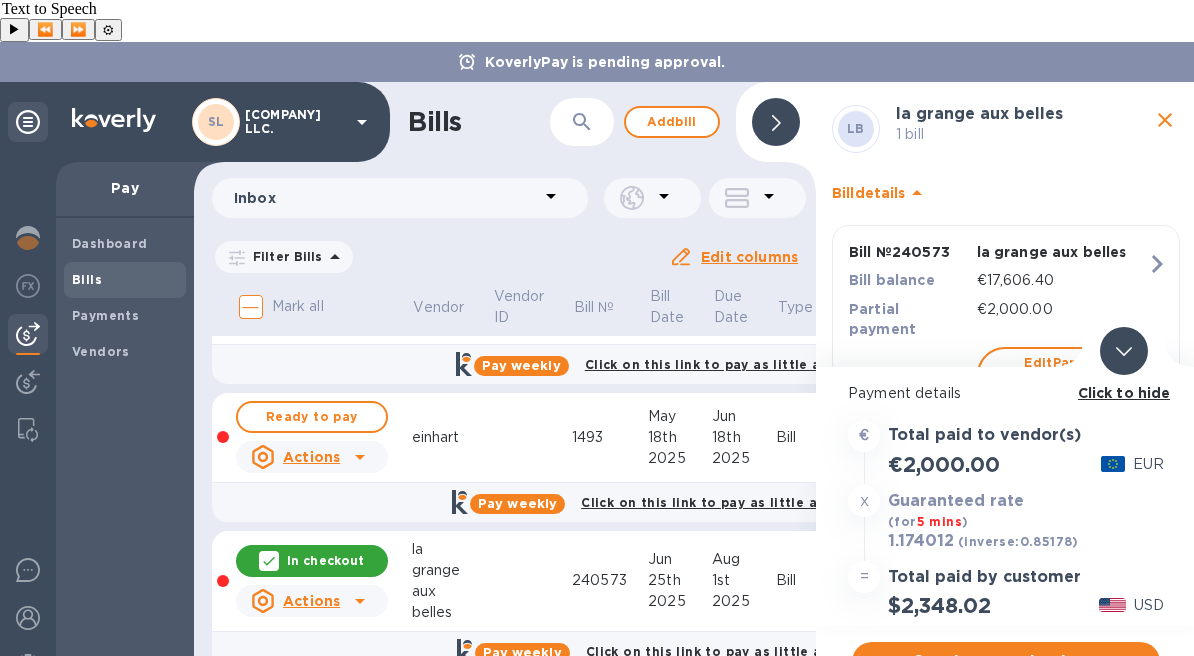 click on "Click to hide" at bounding box center [1124, 393] 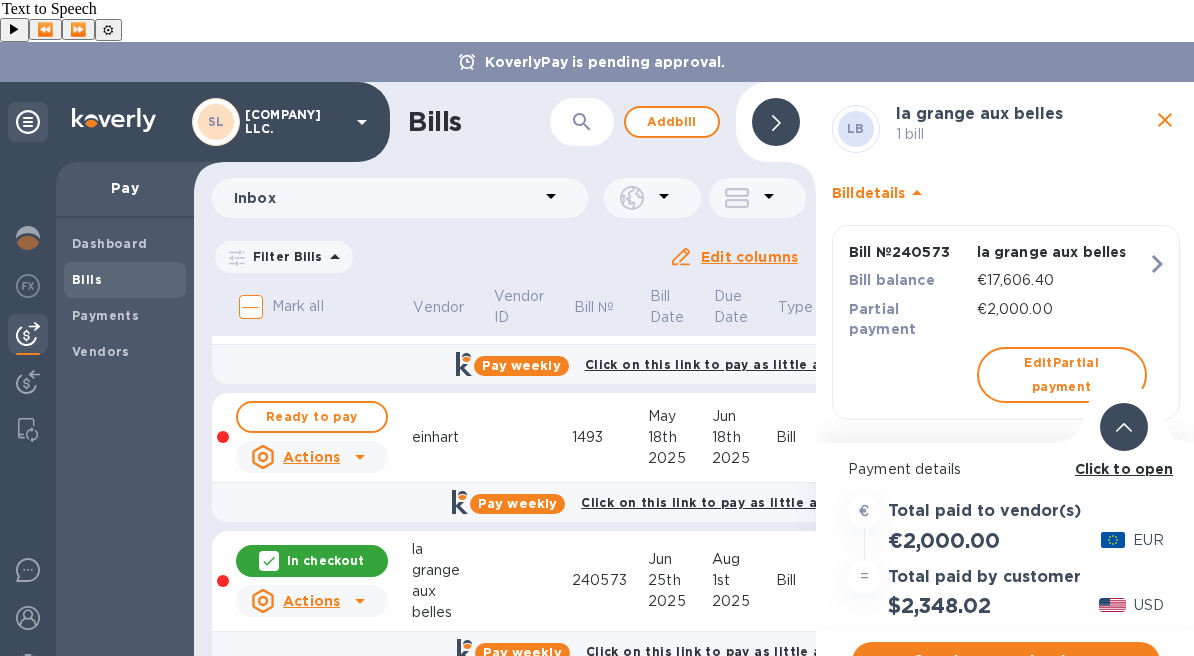 click 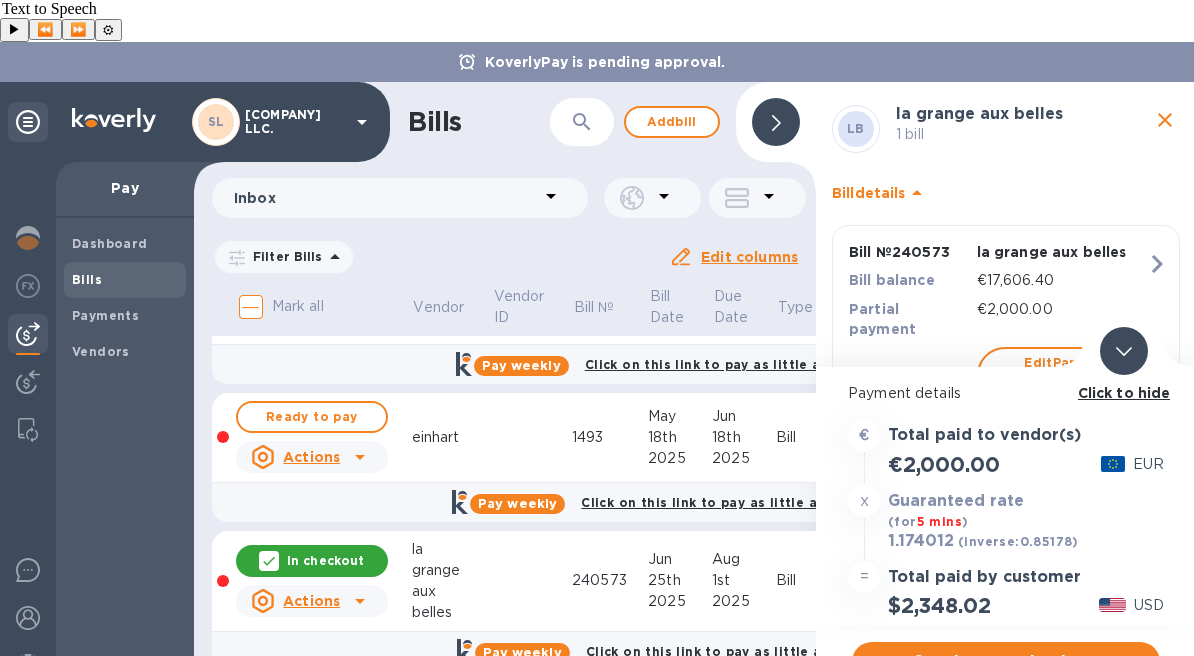 scroll, scrollTop: 241, scrollLeft: 0, axis: vertical 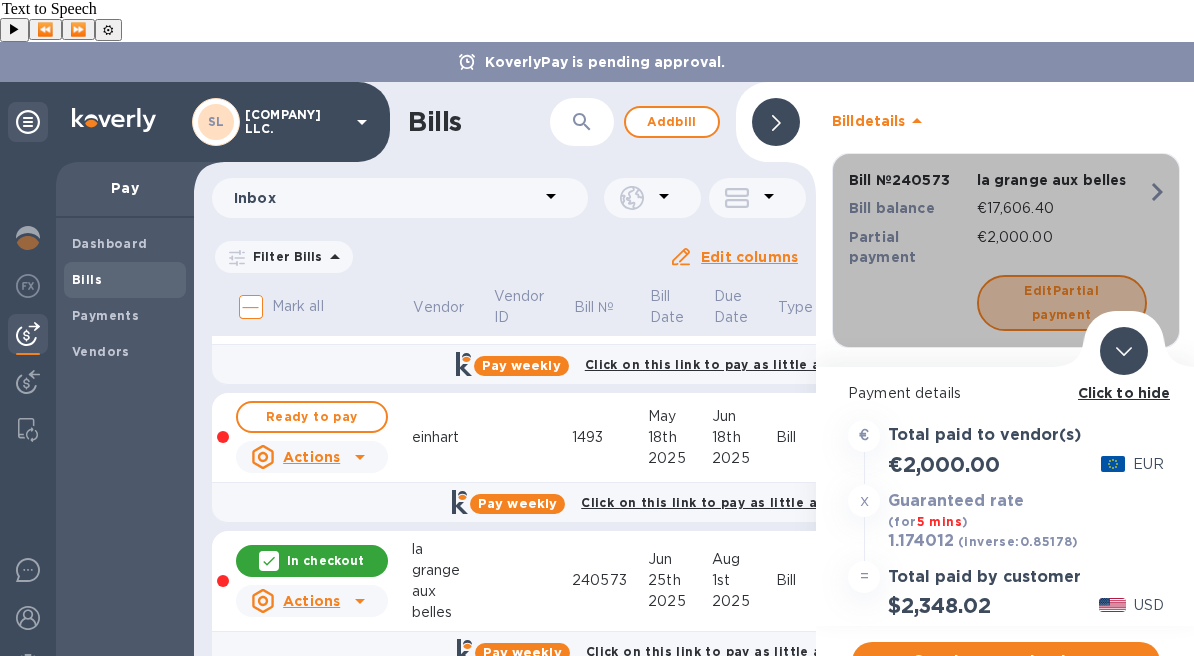 click on "Edit  Partial payment" at bounding box center (1062, 303) 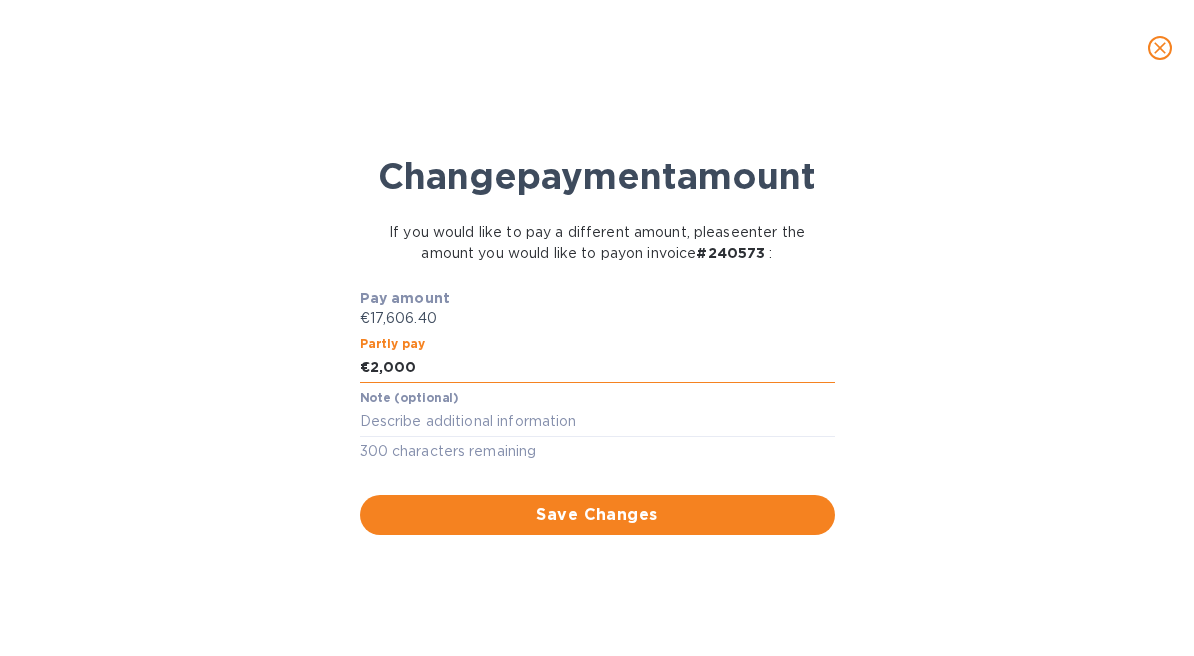 click on "2,000" at bounding box center [602, 368] 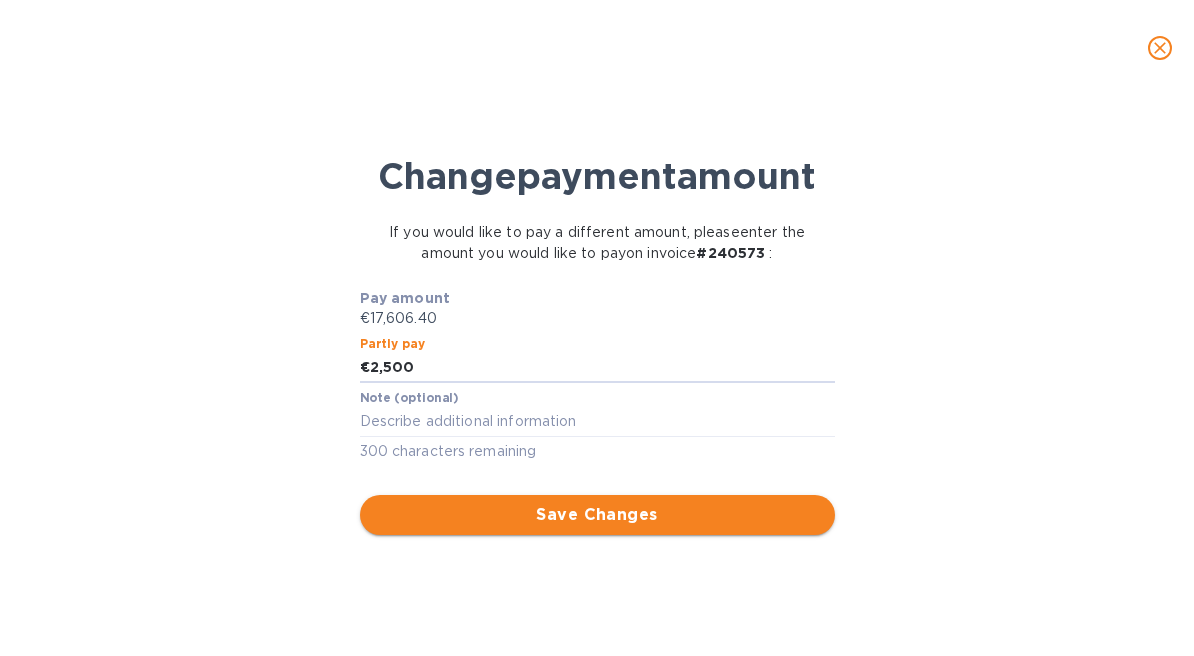 type on "2,500" 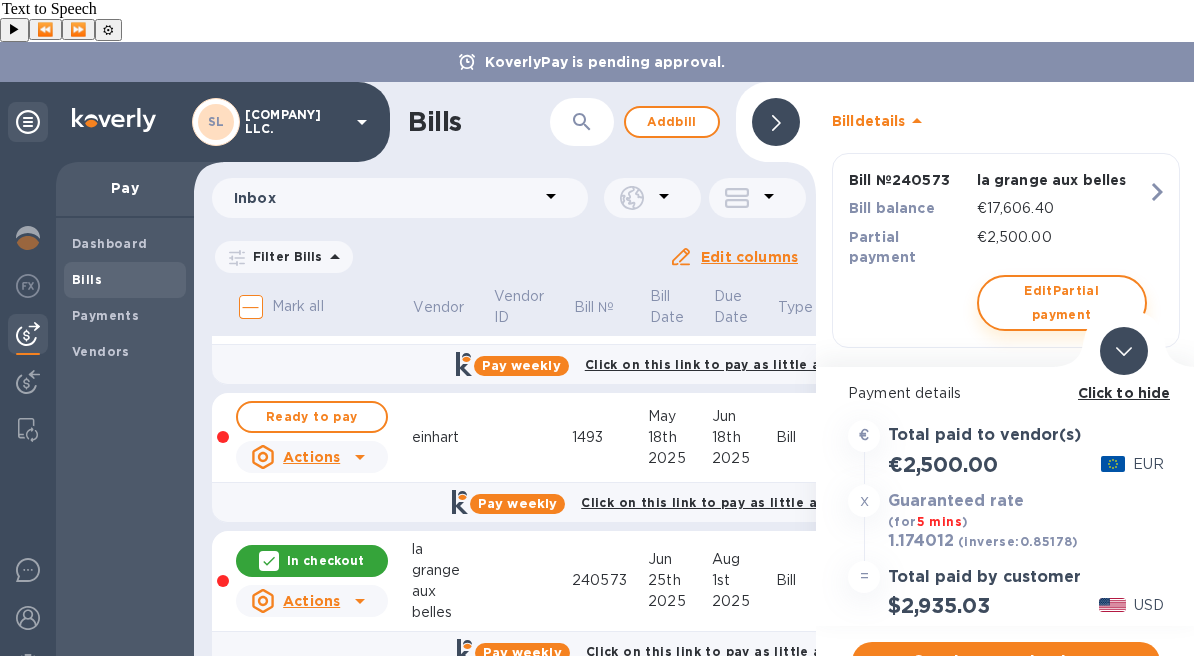 click on "Edit  Partial payment" at bounding box center (1062, 303) 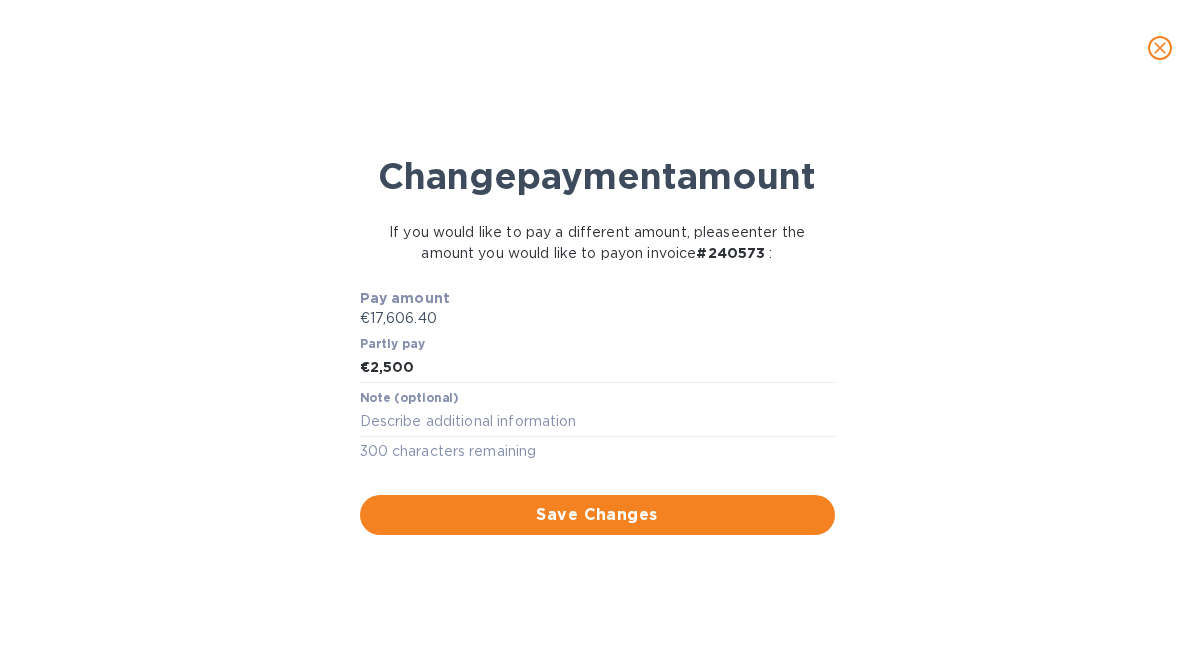 click on "Partly pay € 2,500" at bounding box center (597, 360) 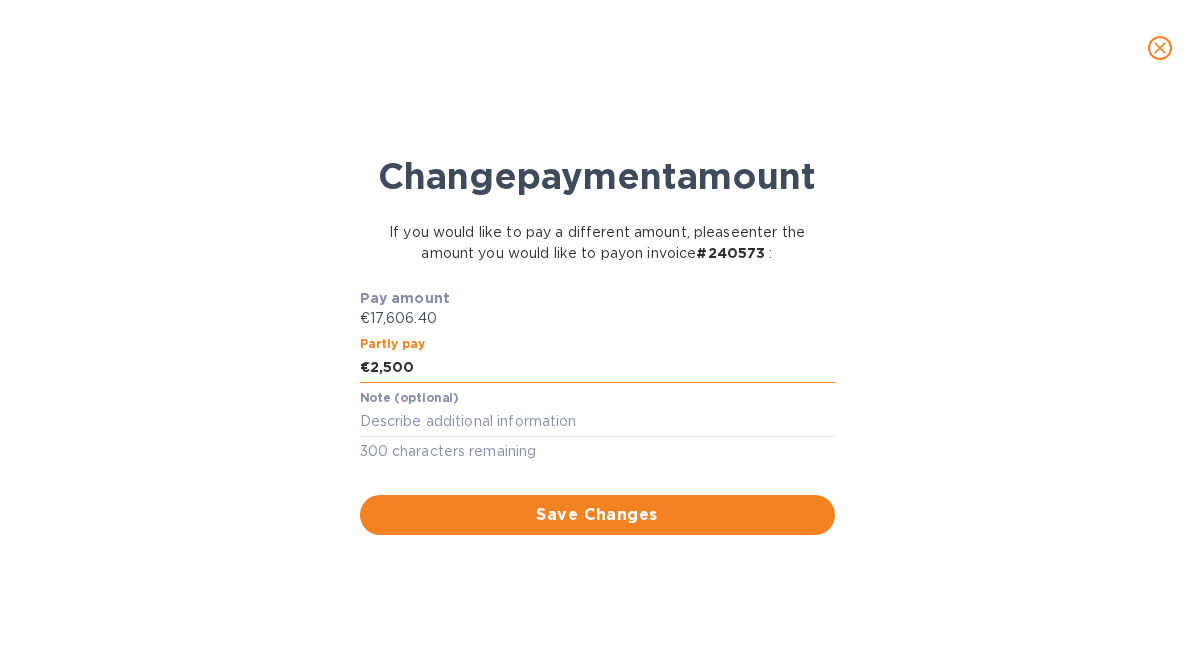 click on "2,500" at bounding box center (602, 368) 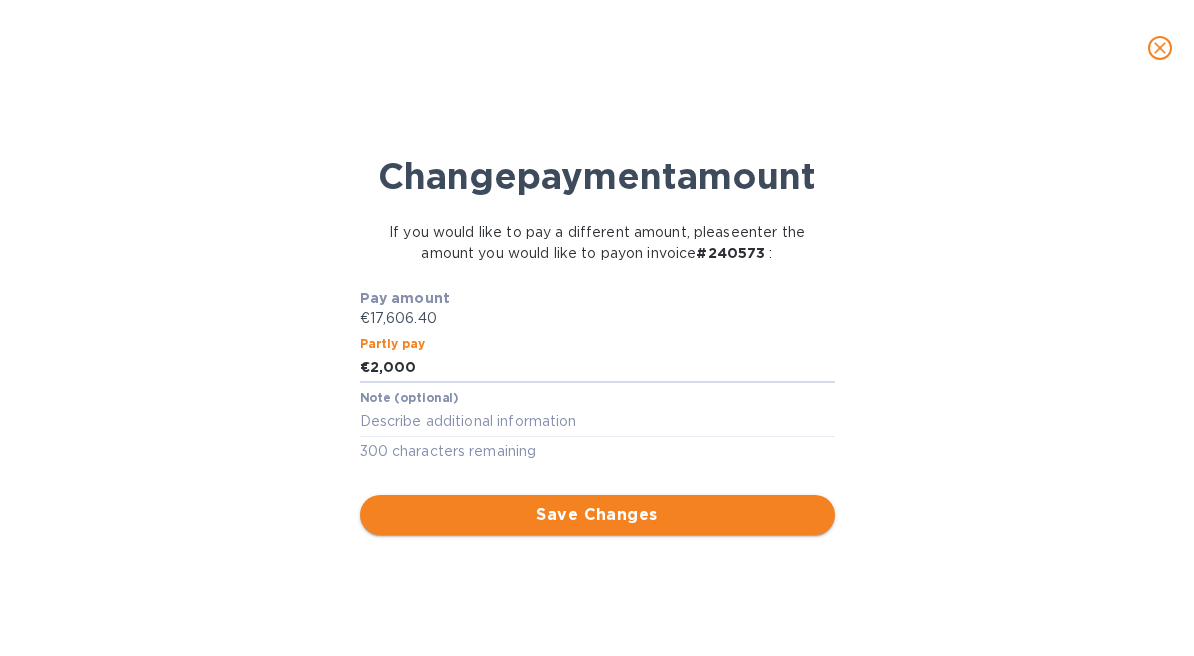 type on "2,000" 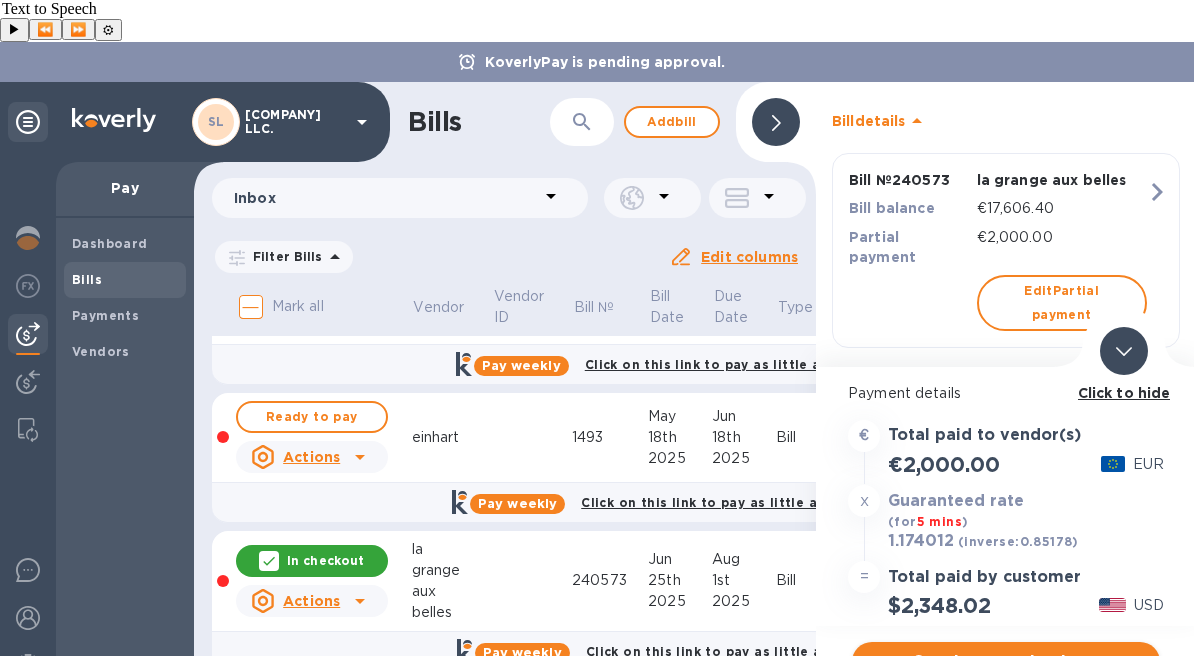 click on "Continue to checkout" at bounding box center [1006, 662] 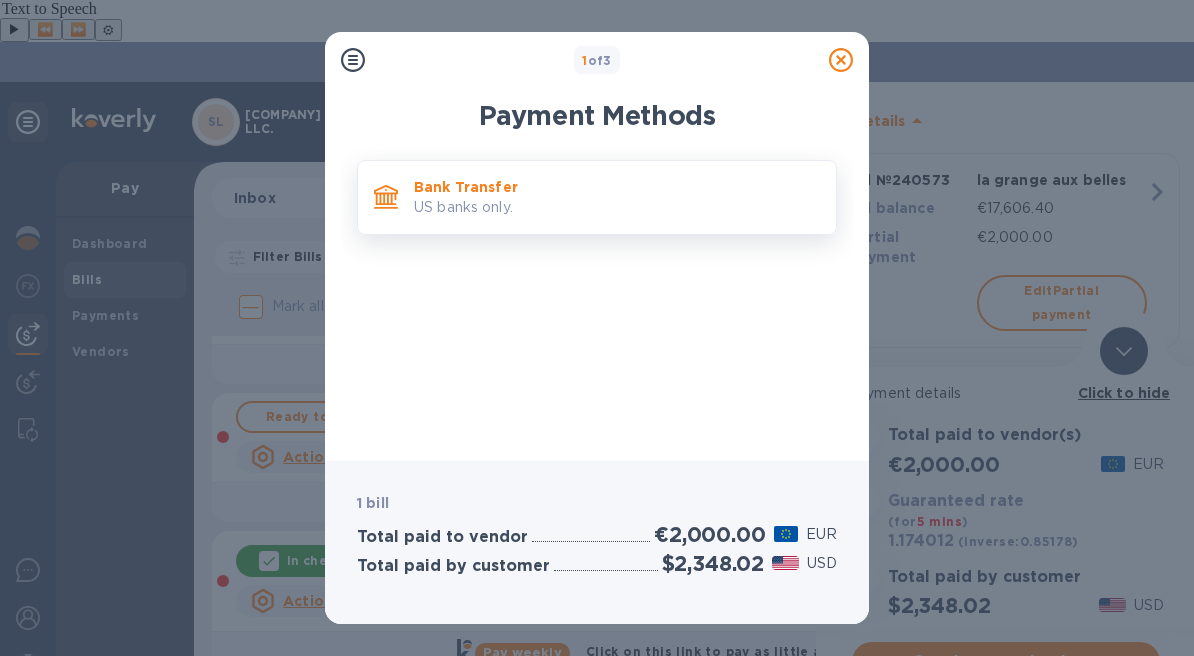 click on "US banks only." at bounding box center (617, 207) 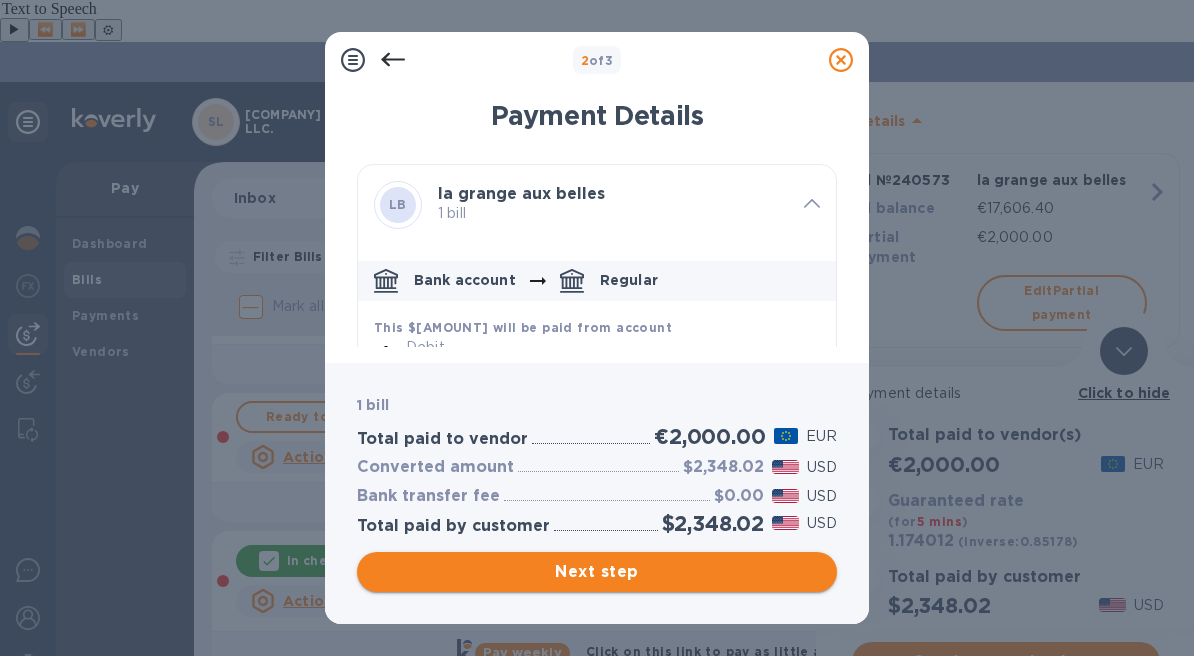 click on "Next step" at bounding box center (597, 572) 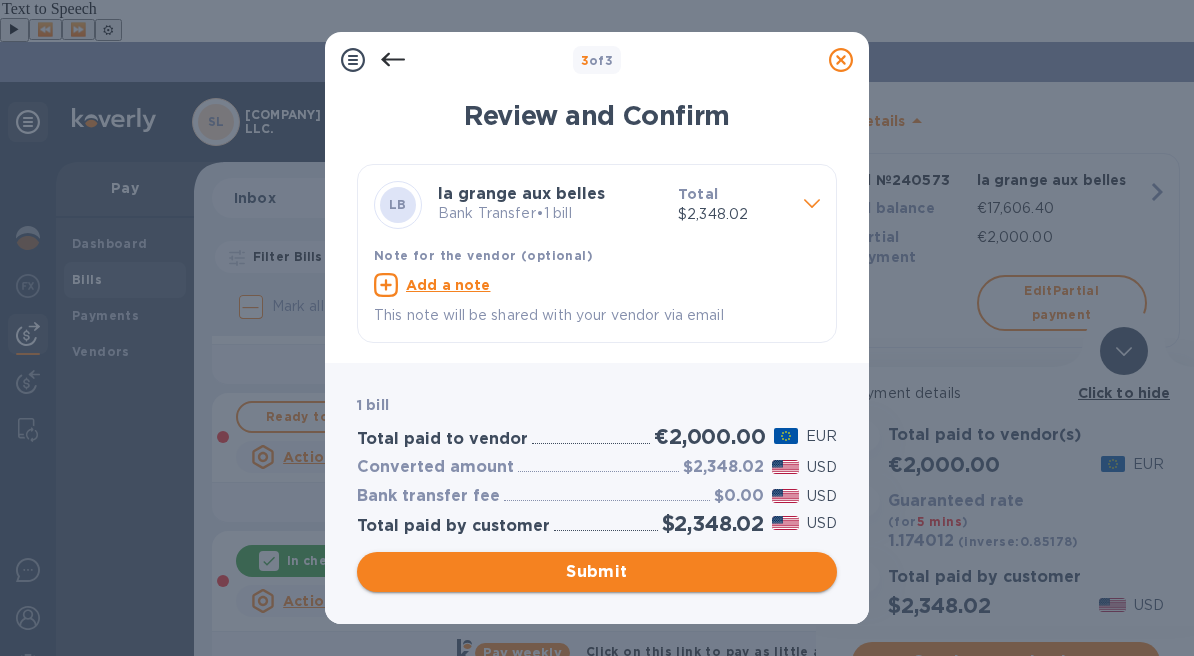 click on "Submit" at bounding box center [597, 572] 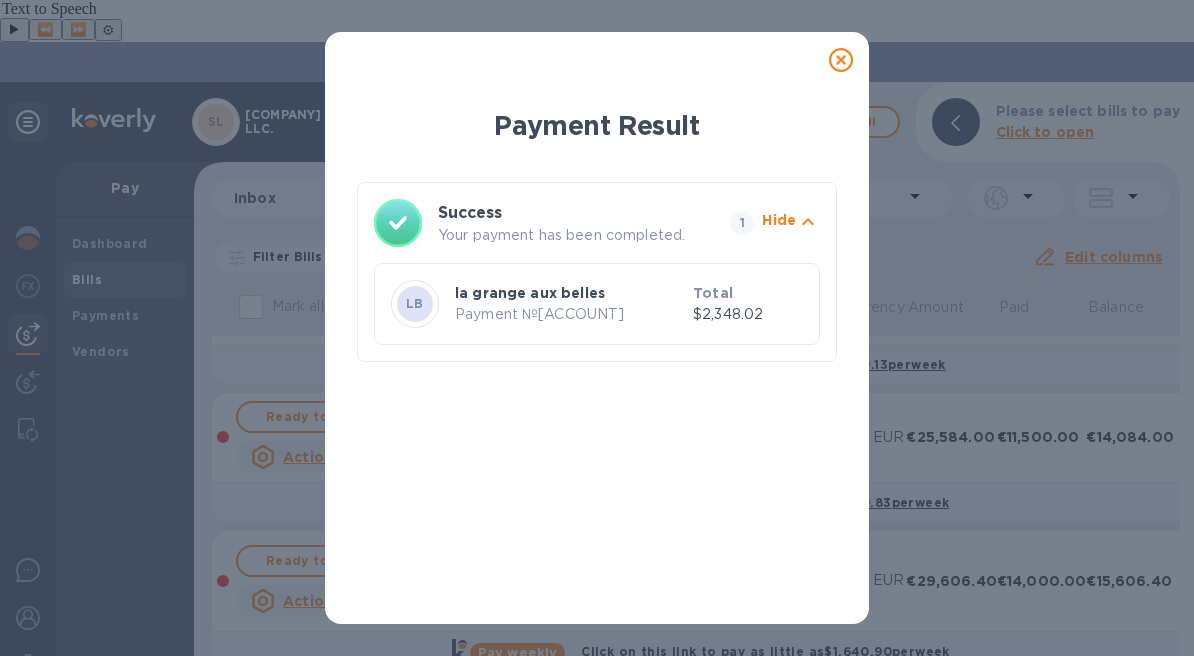 scroll, scrollTop: 0, scrollLeft: 0, axis: both 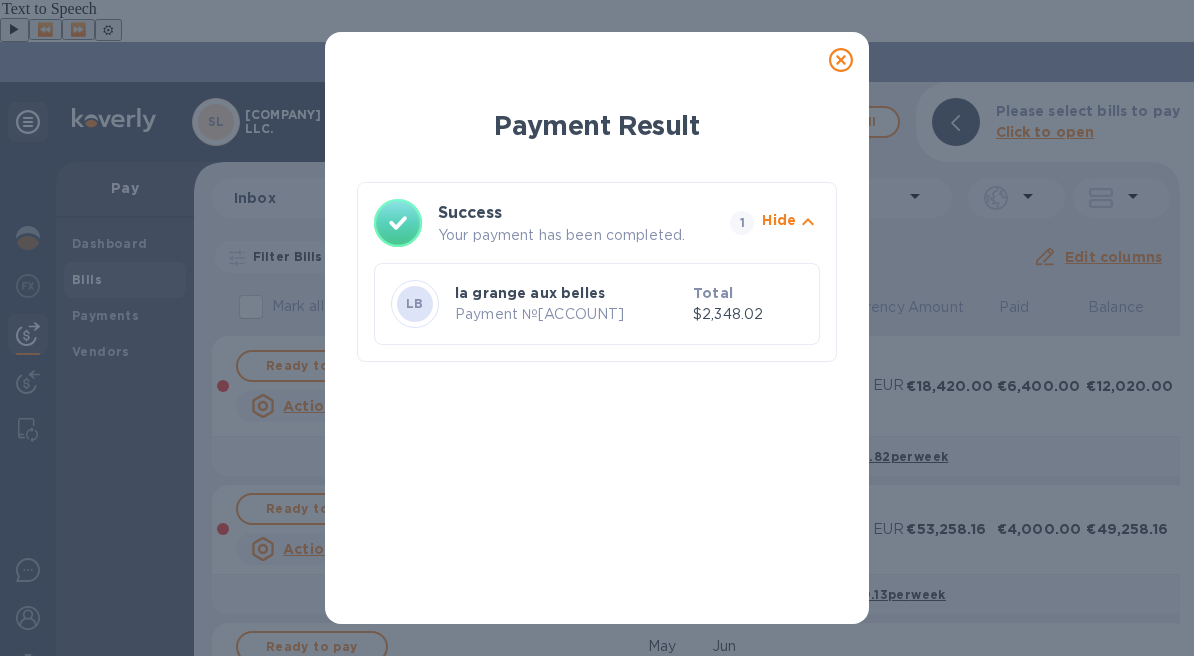 click 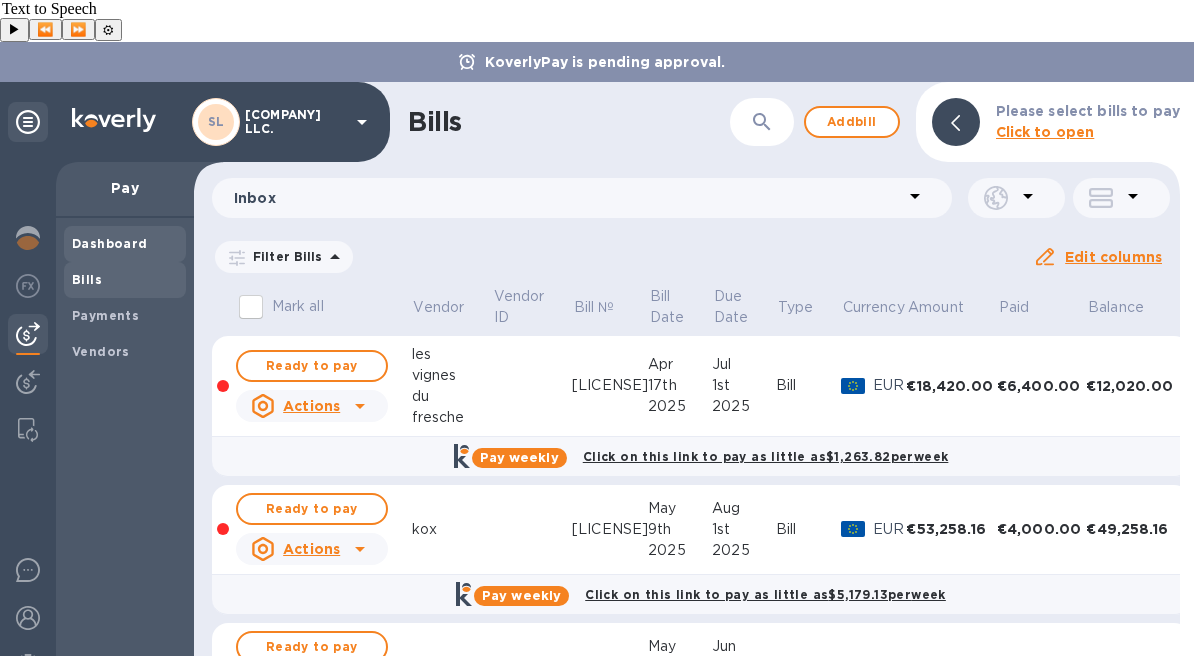 click on "Dashboard" at bounding box center [125, 244] 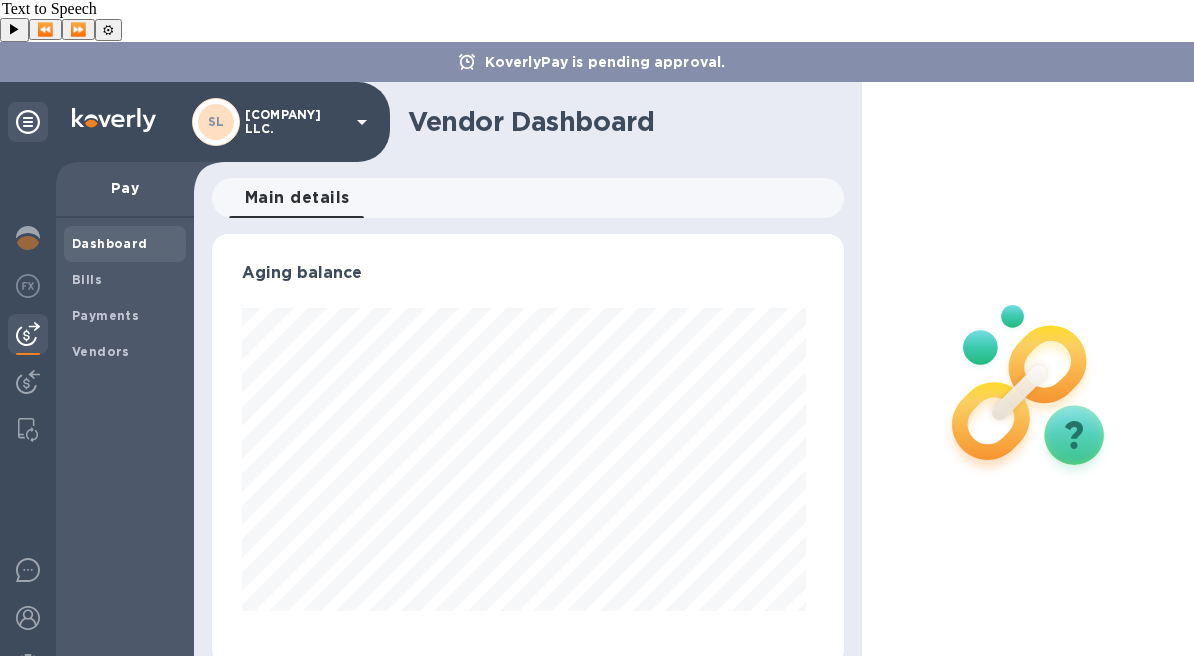 scroll, scrollTop: 999568, scrollLeft: 999376, axis: both 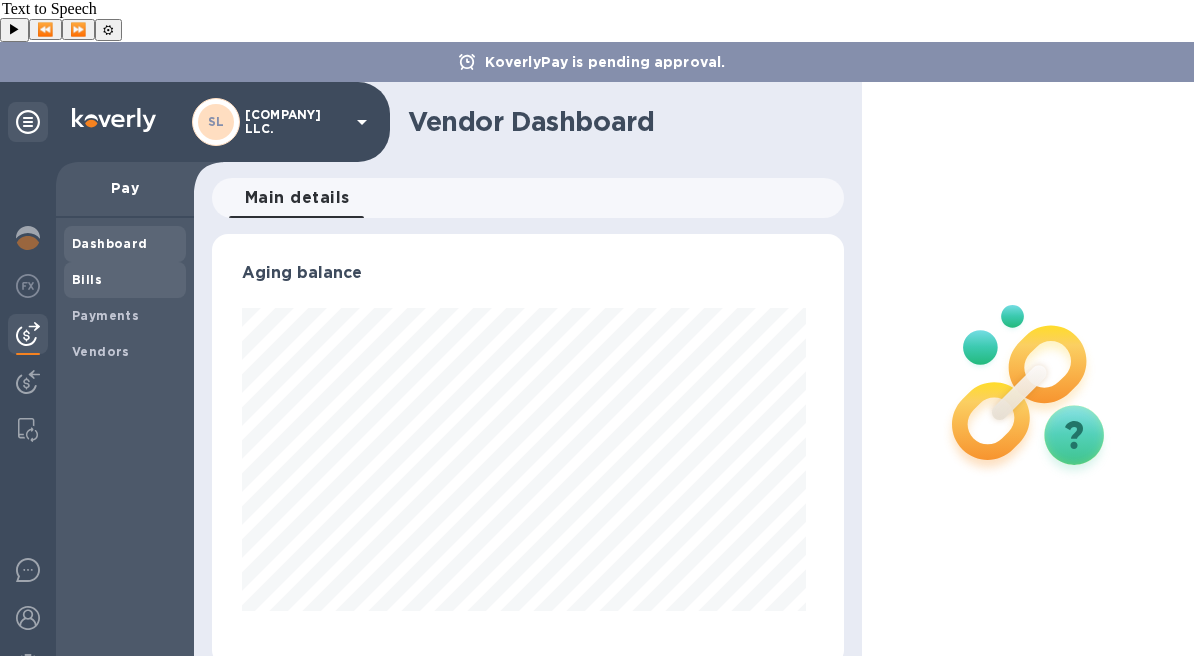 click on "Bills" at bounding box center [125, 280] 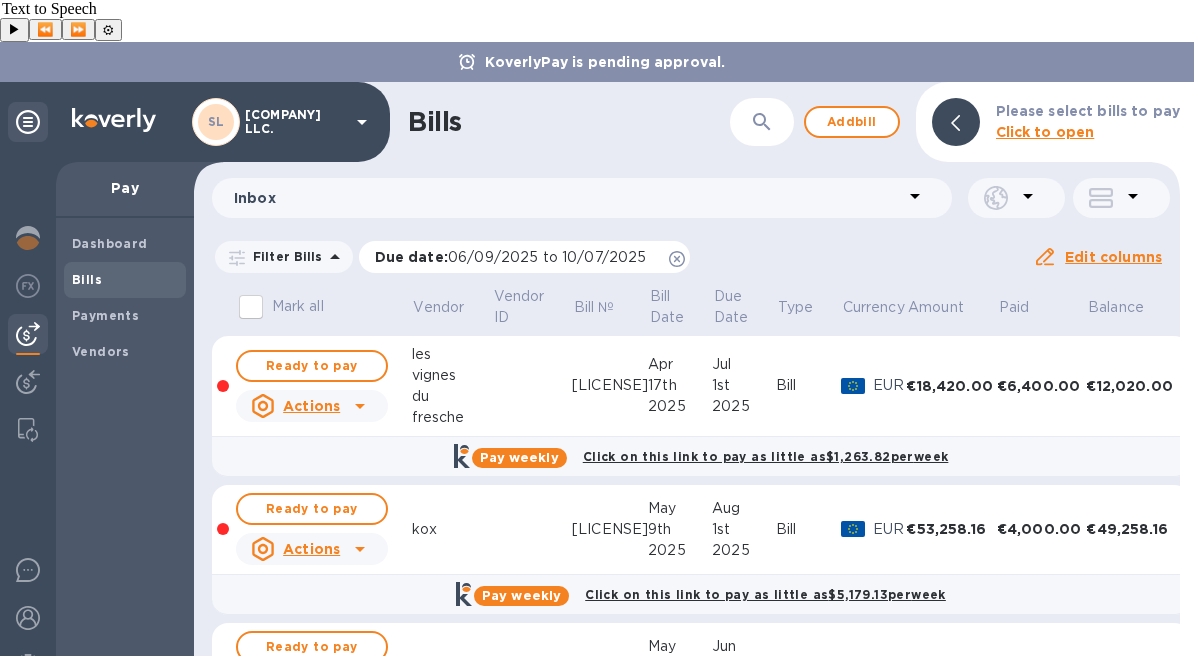 click 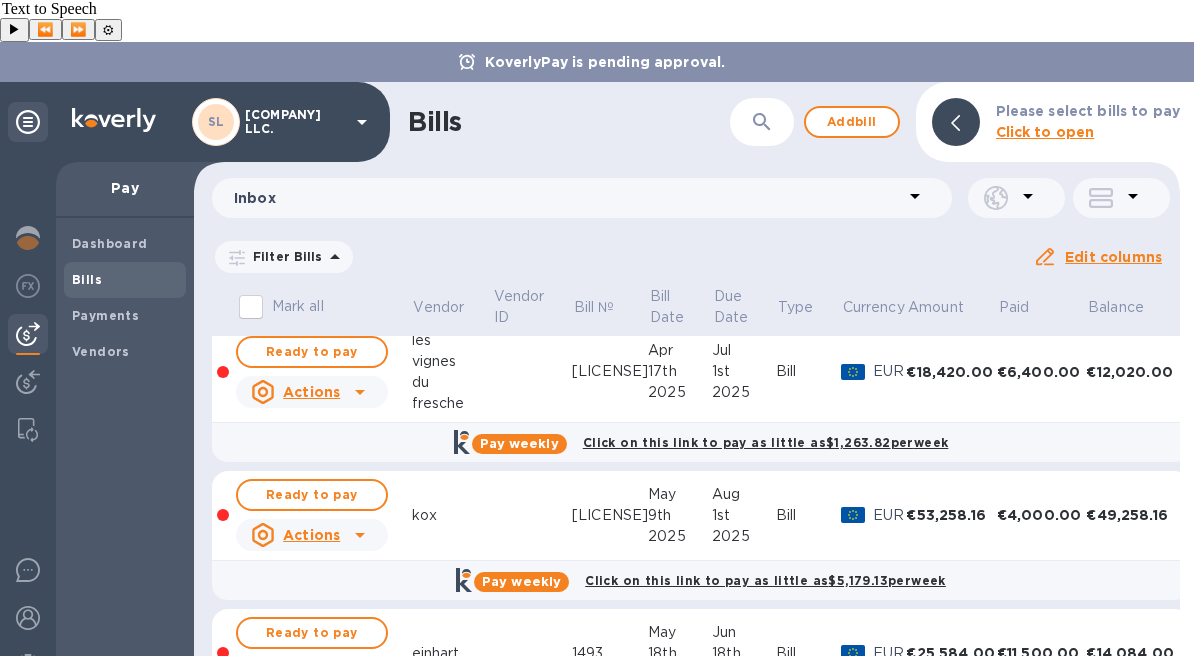 scroll, scrollTop: 0, scrollLeft: 0, axis: both 